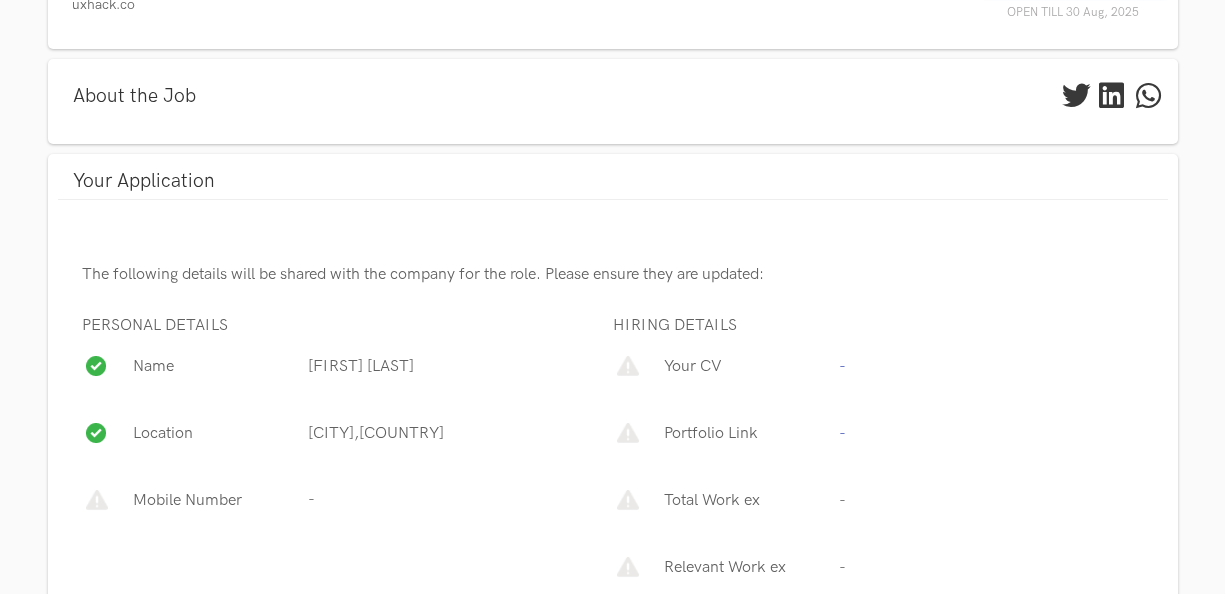 scroll, scrollTop: 327, scrollLeft: 0, axis: vertical 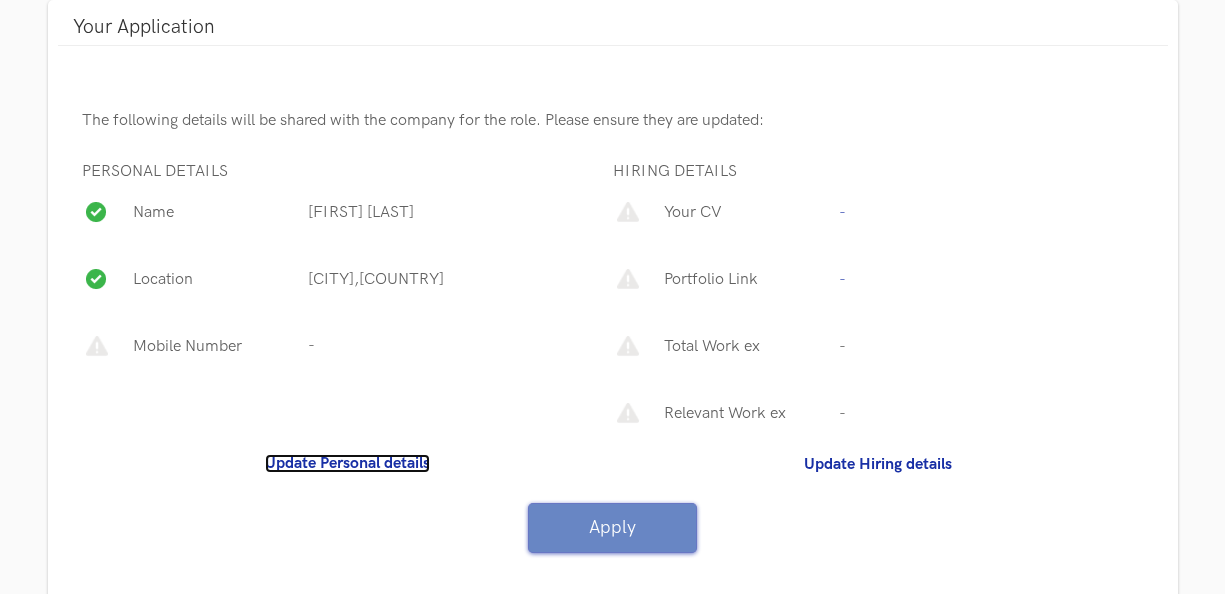 click on "Update Personal details" at bounding box center [347, 463] 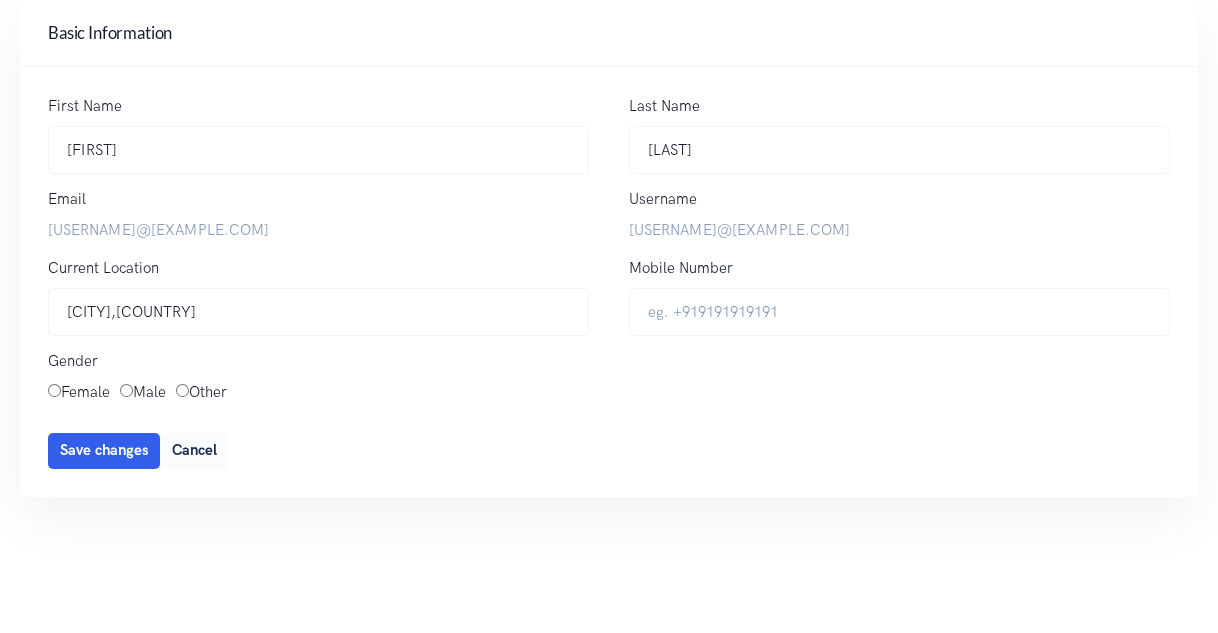 scroll, scrollTop: 0, scrollLeft: 0, axis: both 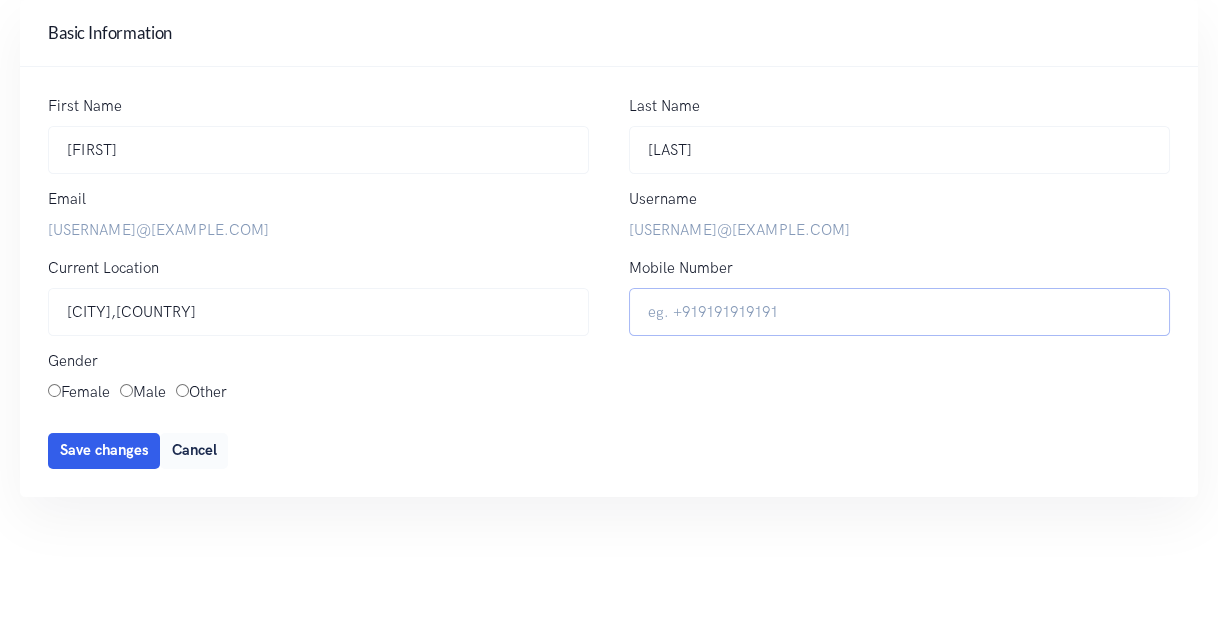 click on "Mobile Number" at bounding box center (899, 312) 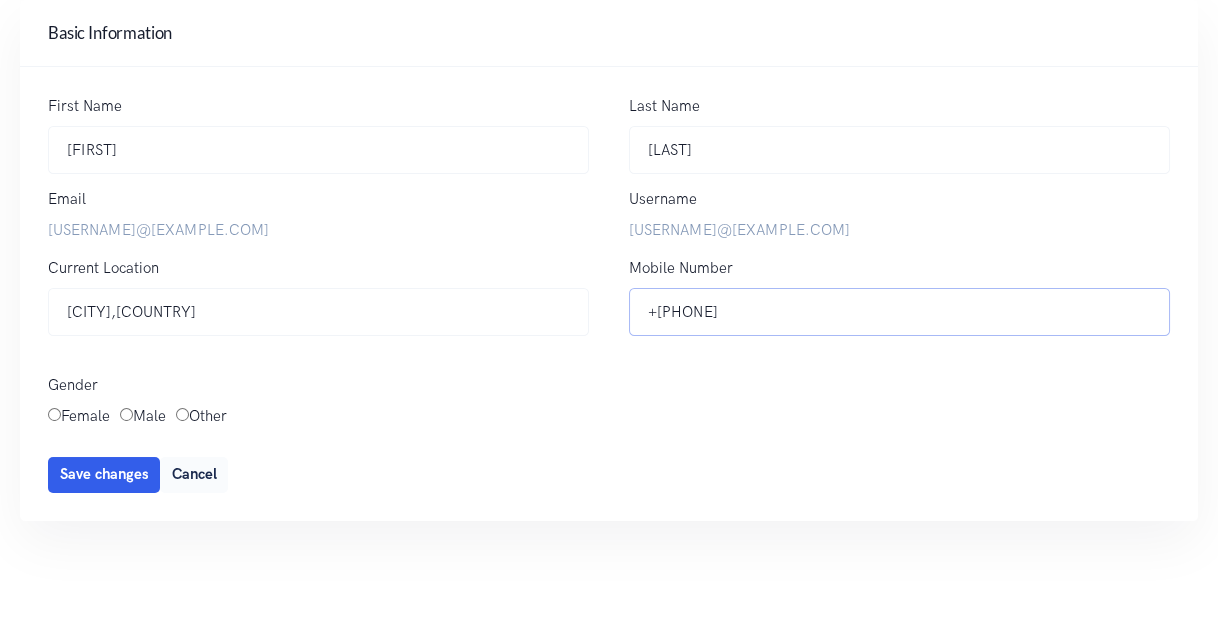 type on "+[PHONE]" 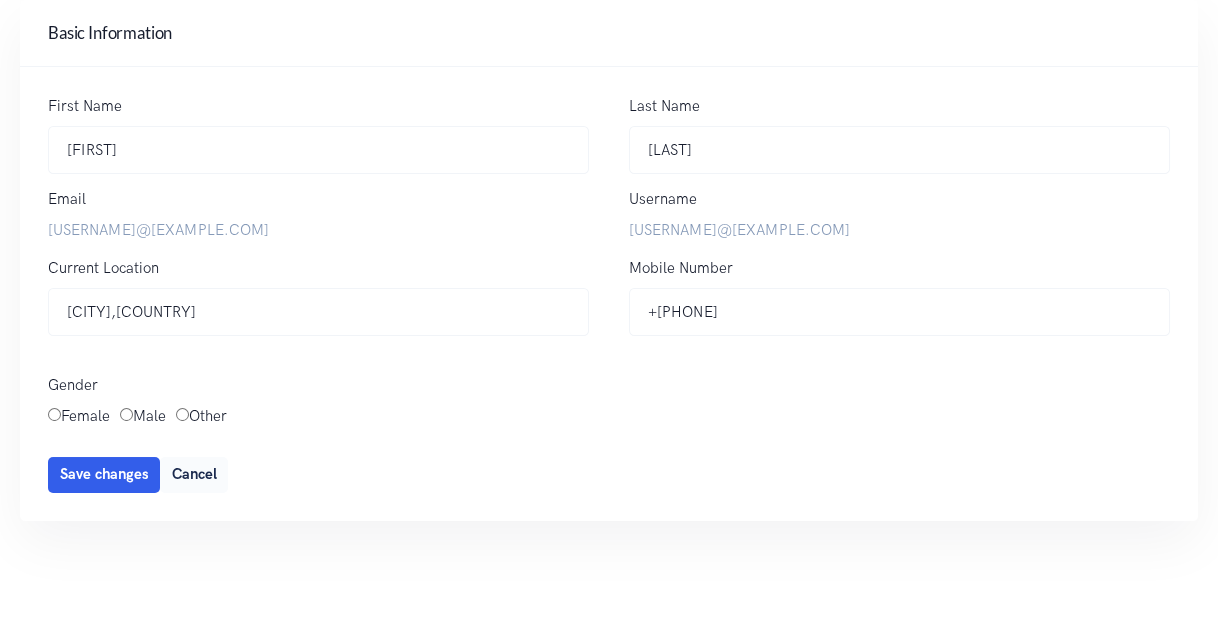 click on "Male" at bounding box center [126, 414] 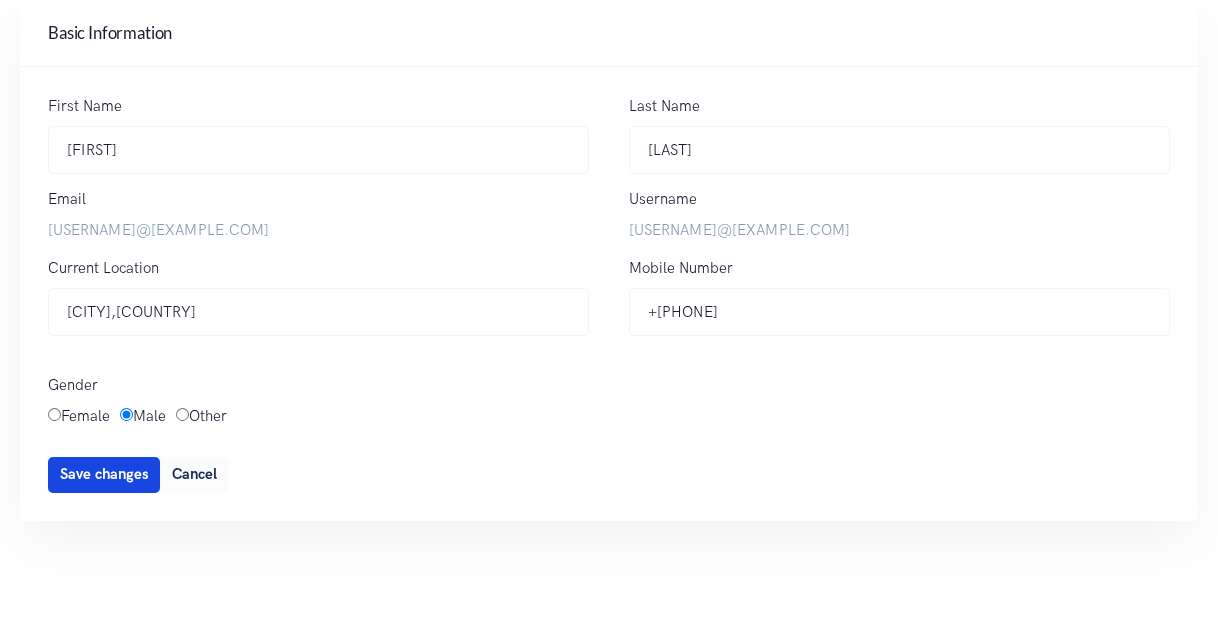 click on "Save changes" at bounding box center (104, 474) 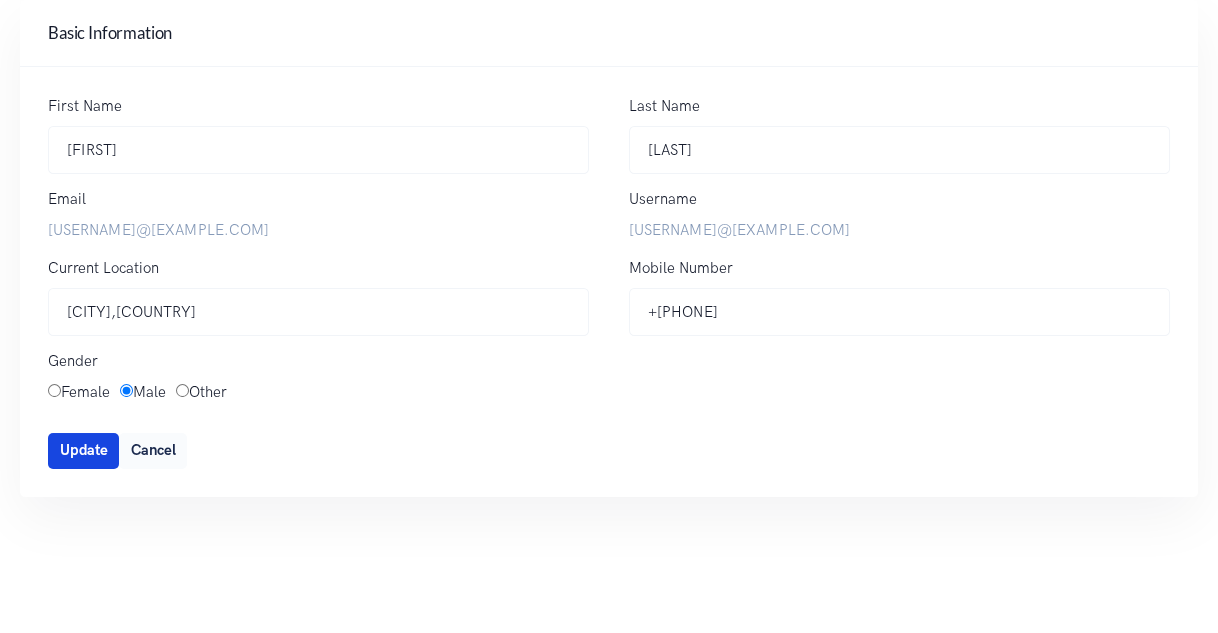 click on "Update" at bounding box center (84, 450) 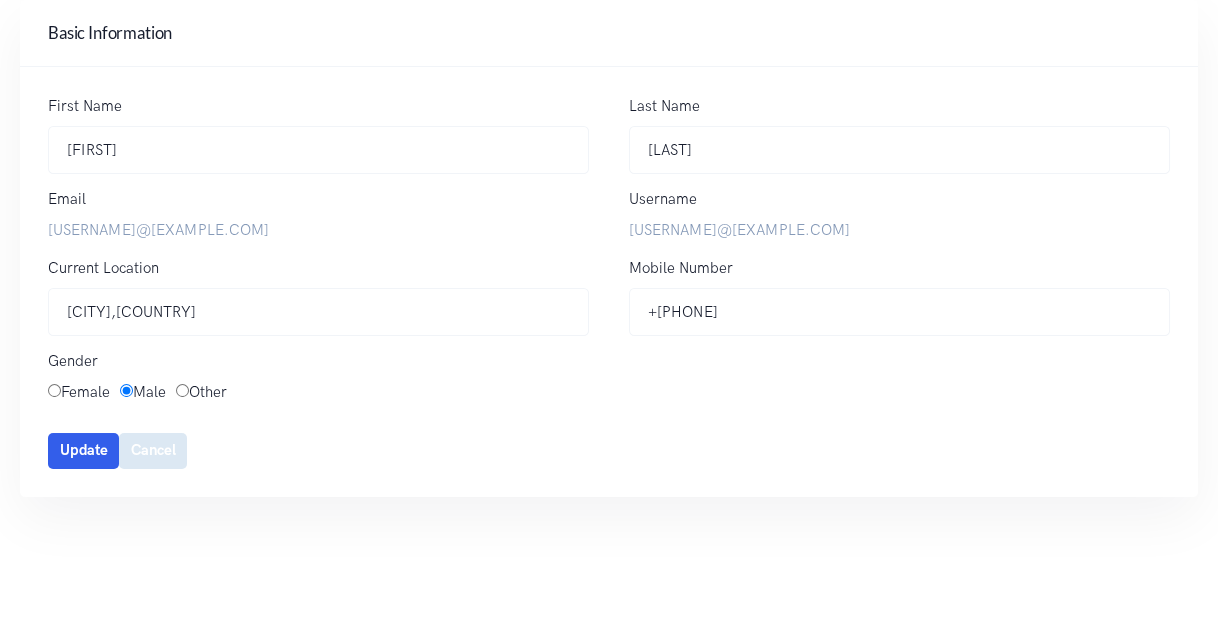 click on "Cancel" at bounding box center (153, 451) 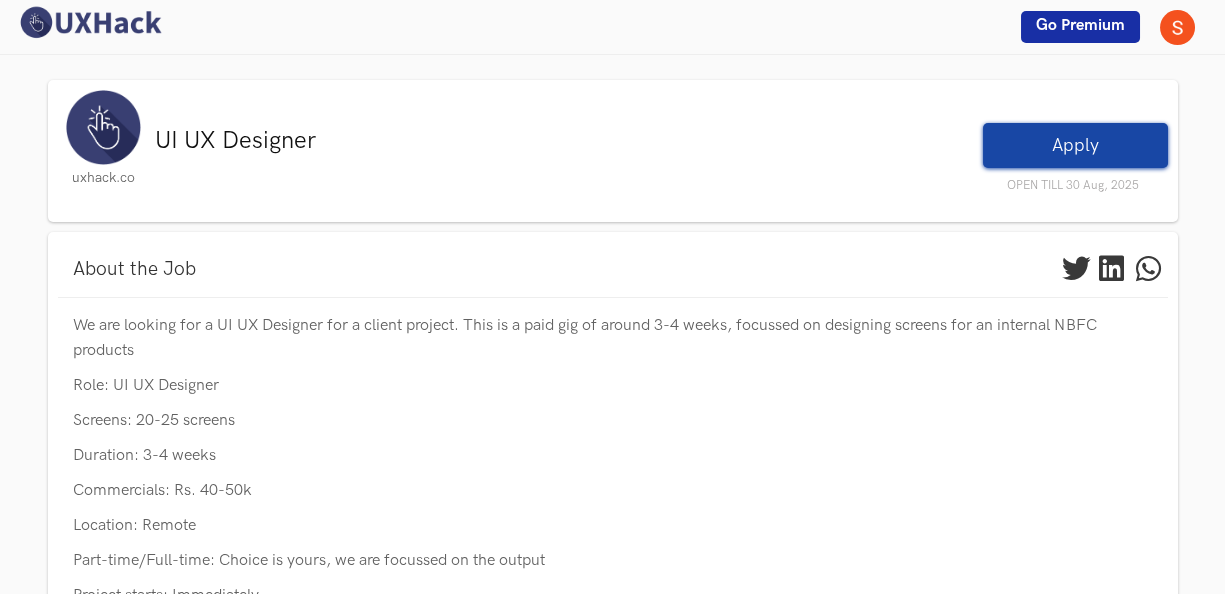 scroll, scrollTop: 0, scrollLeft: 0, axis: both 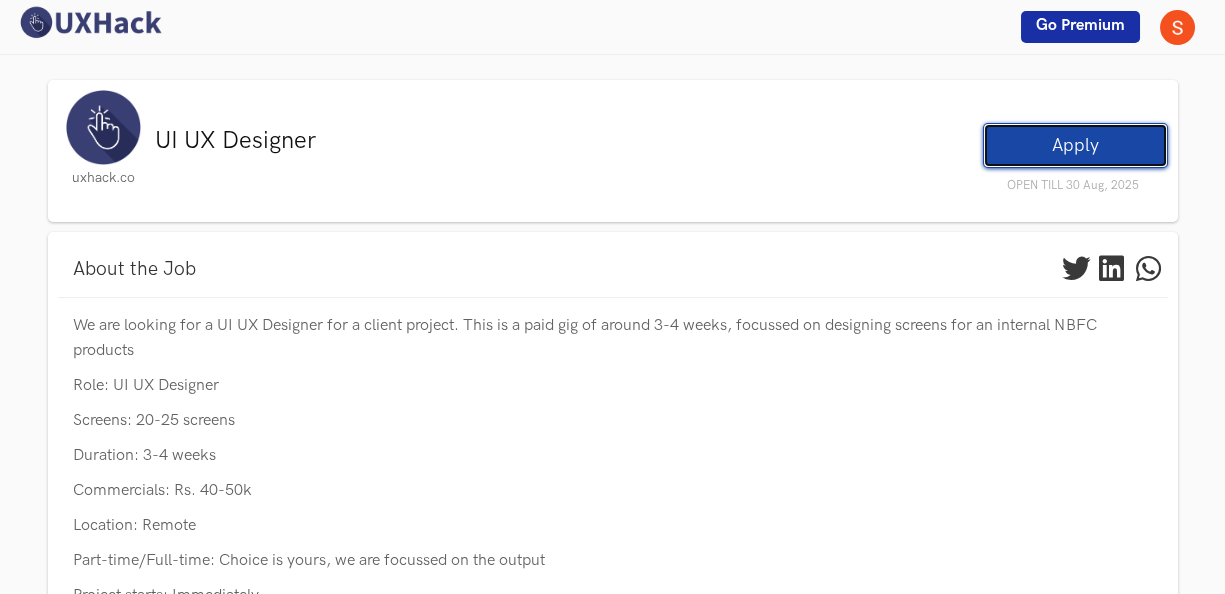 click on "Apply" at bounding box center [1075, 145] 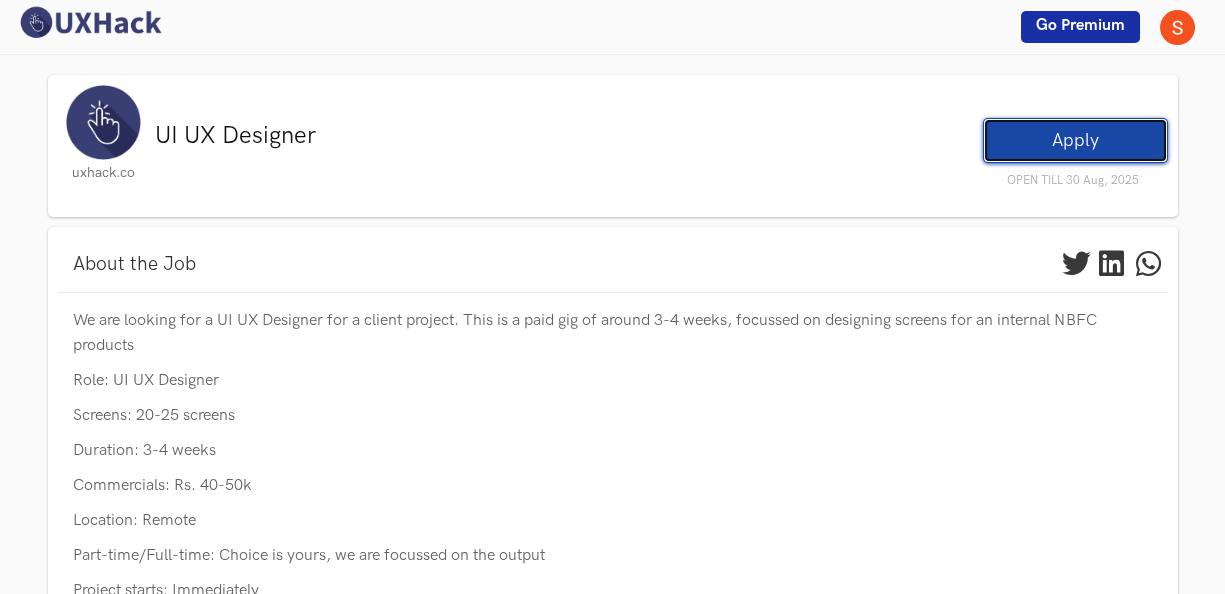scroll, scrollTop: 0, scrollLeft: 0, axis: both 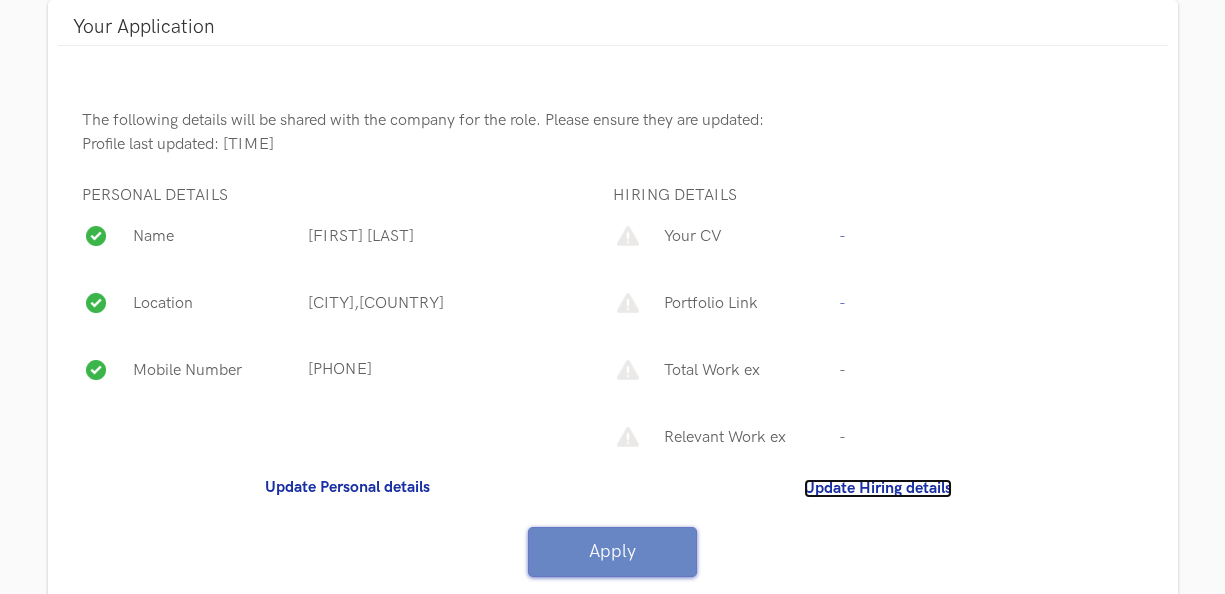 click on "Update Hiring details" at bounding box center (878, 488) 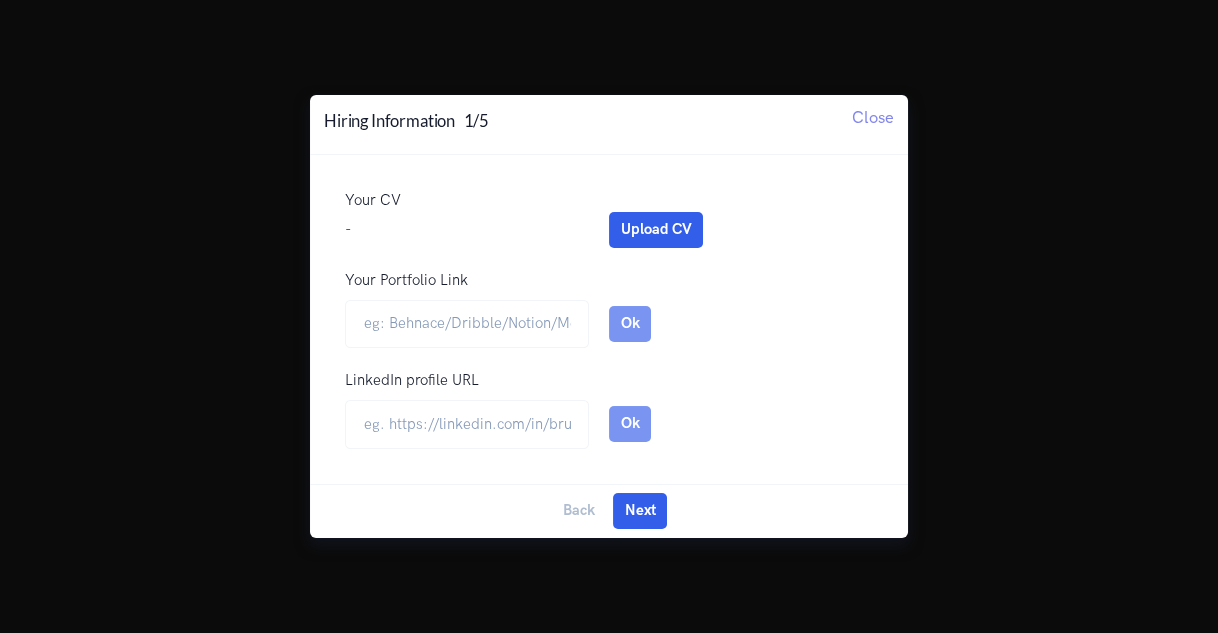 scroll, scrollTop: 0, scrollLeft: 0, axis: both 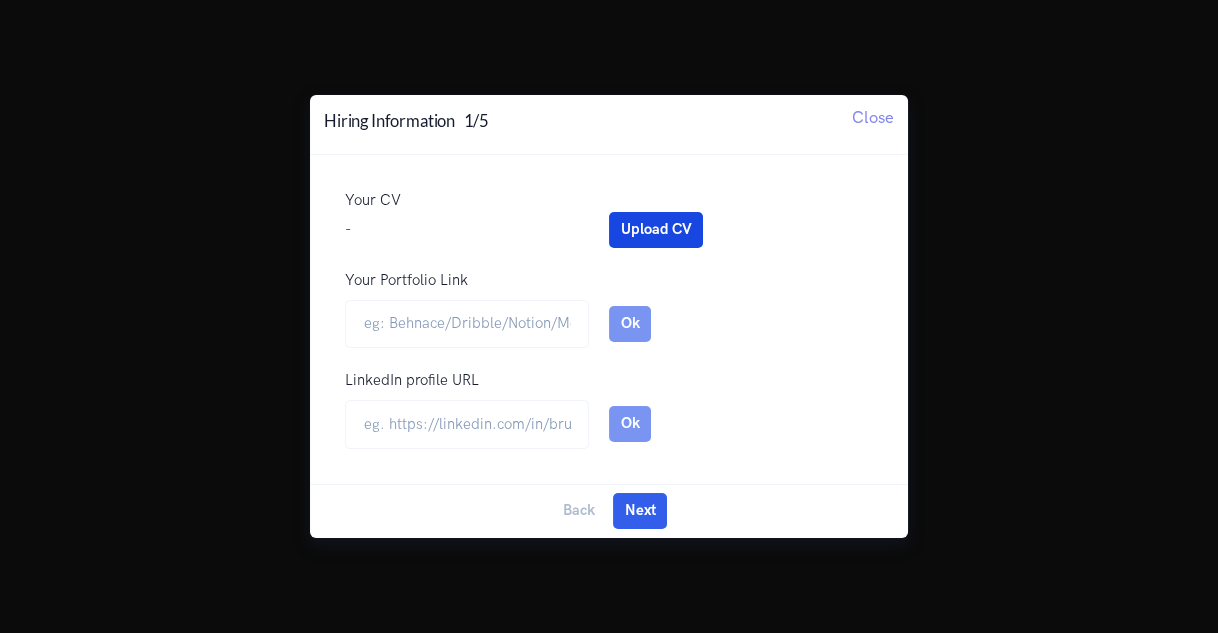 click on "Upload CV" at bounding box center (656, 230) 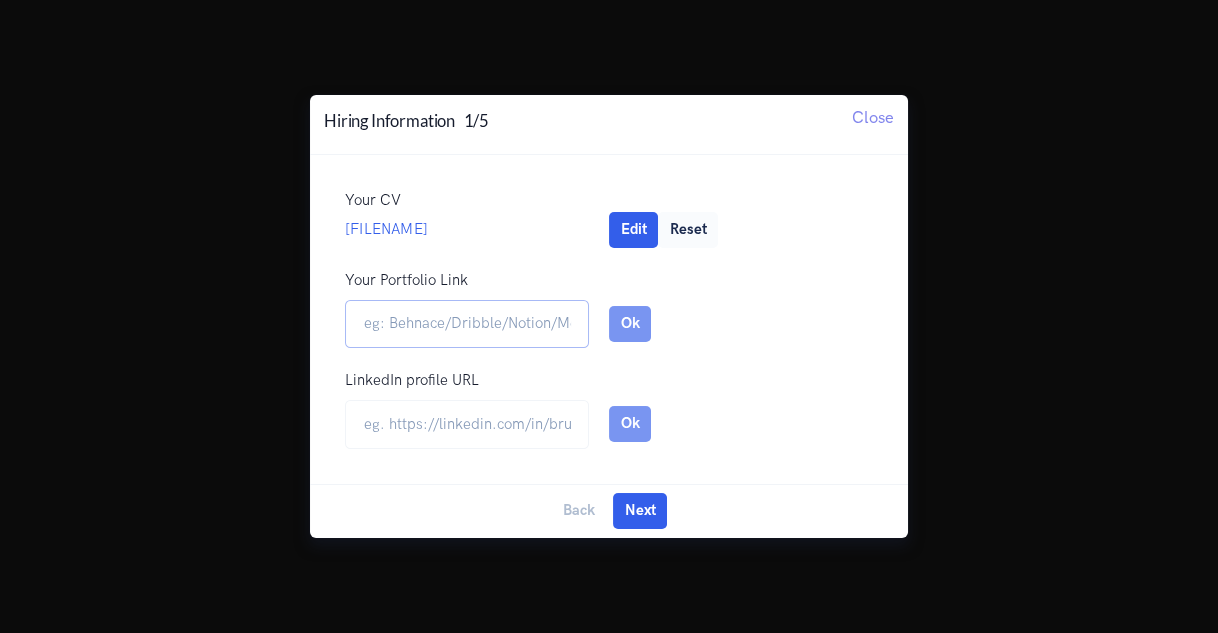 click on "Your Portfolio Link" at bounding box center [467, 324] 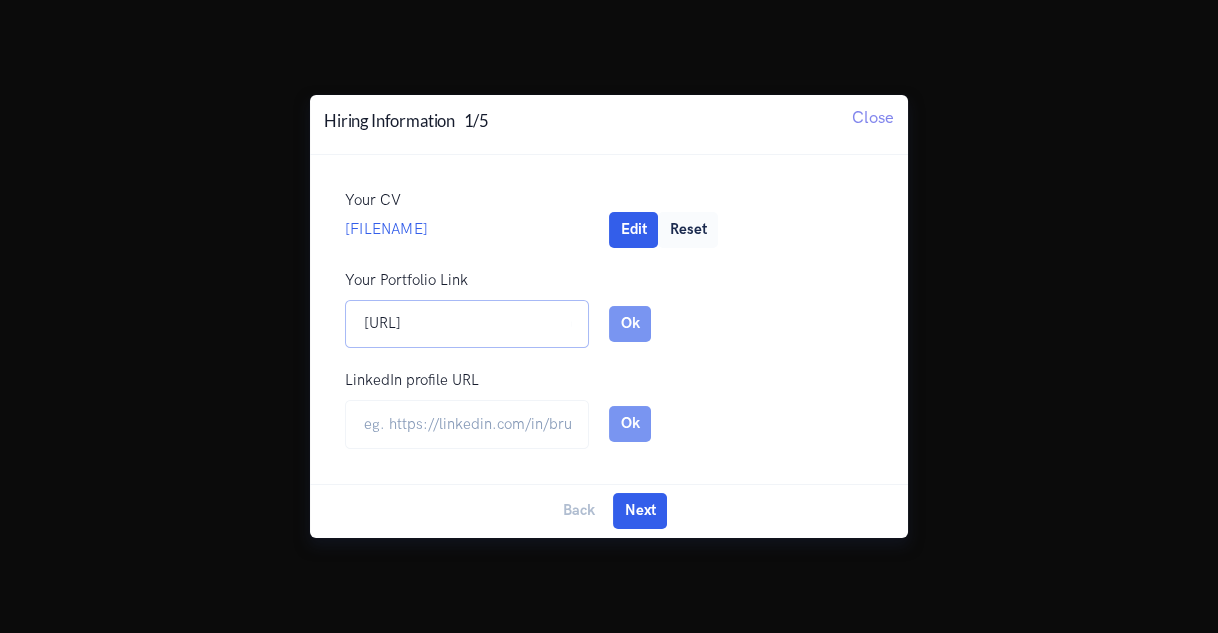 scroll, scrollTop: 0, scrollLeft: 24, axis: horizontal 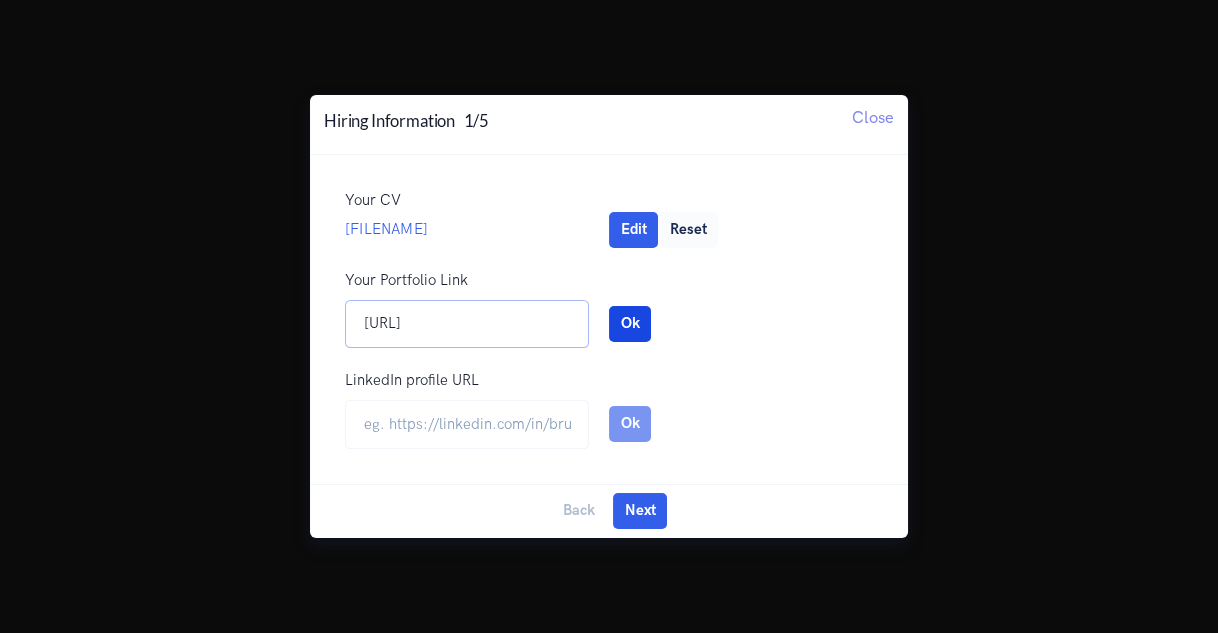 type on "https://readymag.website/5075136" 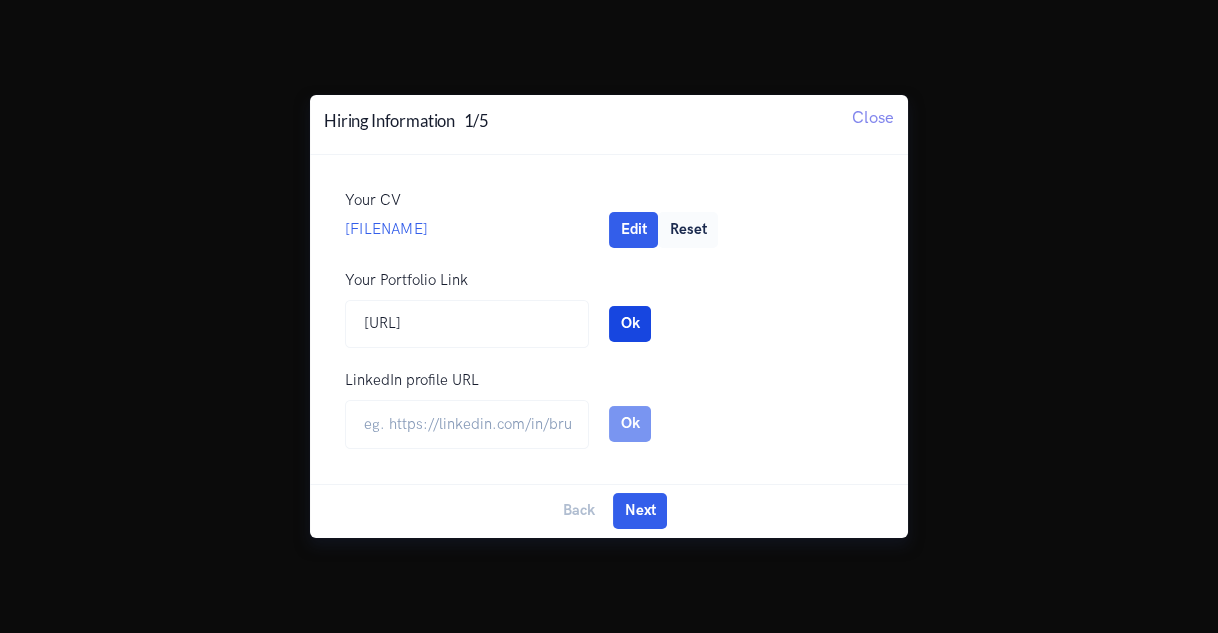 click on "Ok" at bounding box center [630, 324] 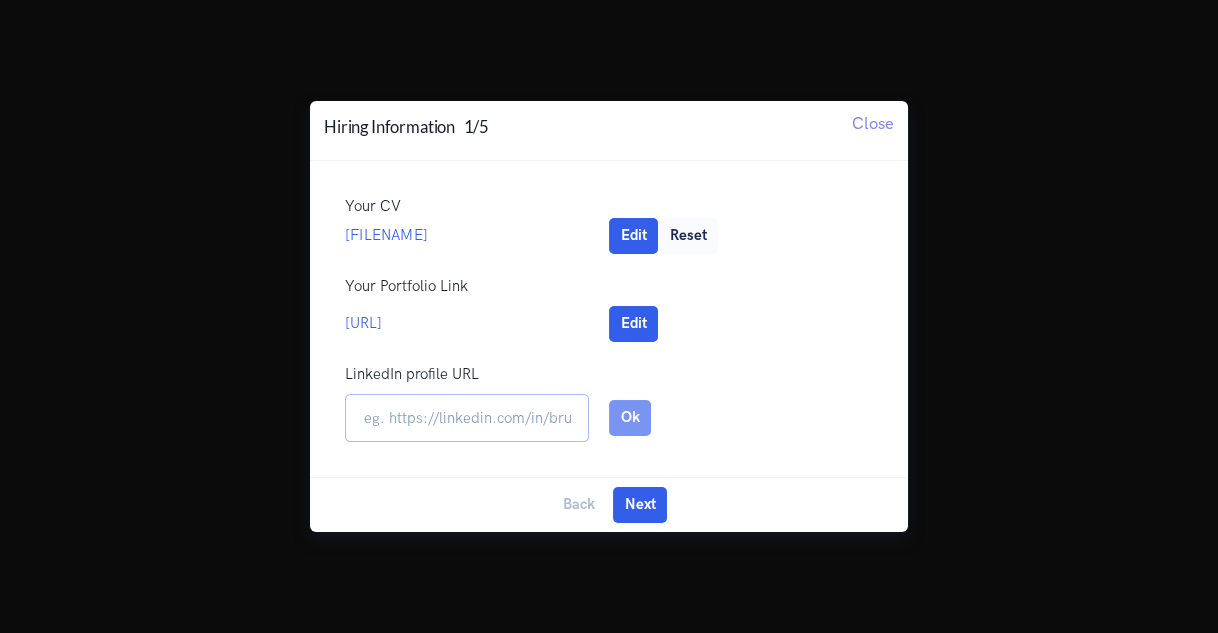 click at bounding box center (467, 418) 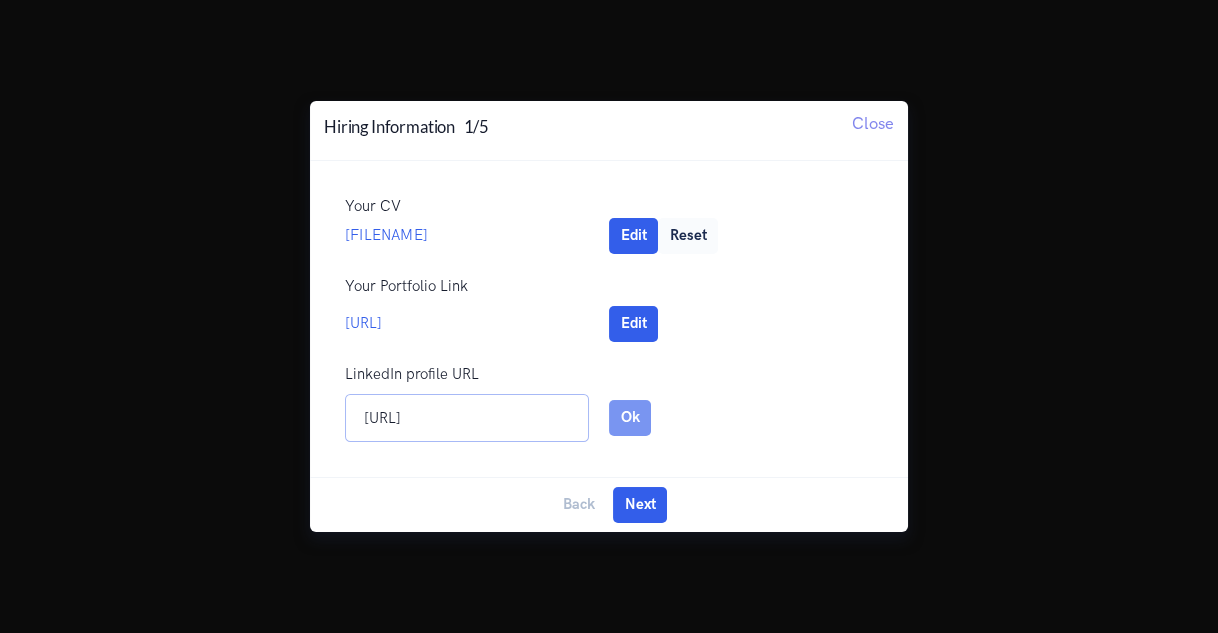 scroll, scrollTop: 0, scrollLeft: 124, axis: horizontal 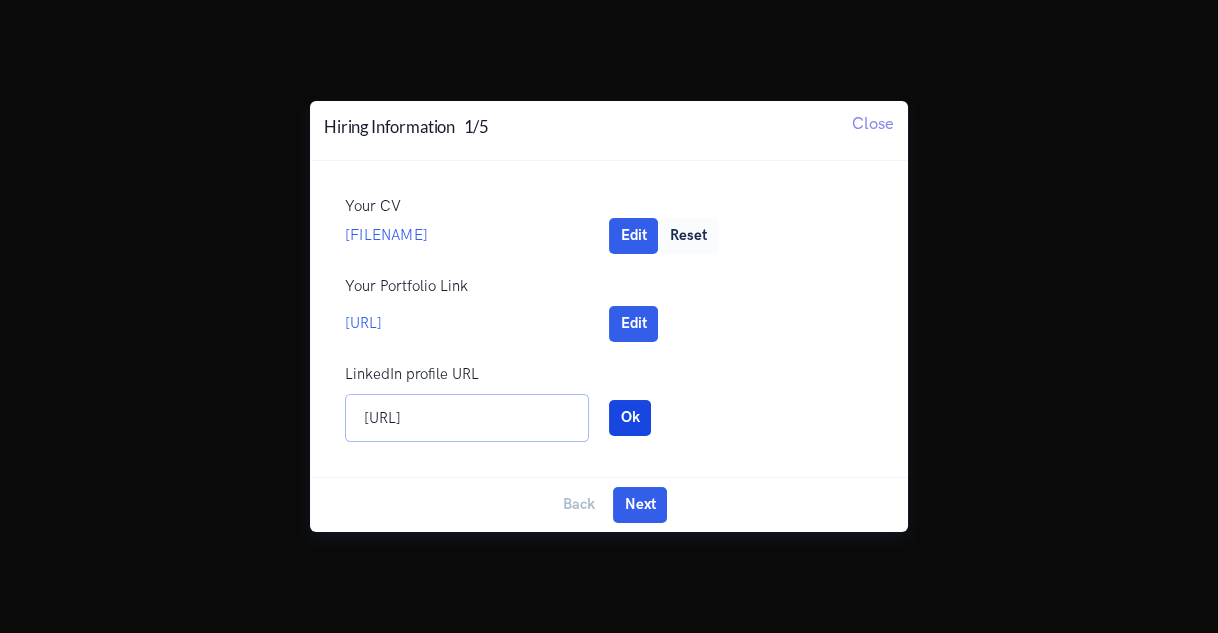 type on "https://www.linkedin.com/in/shashankkhambhaita" 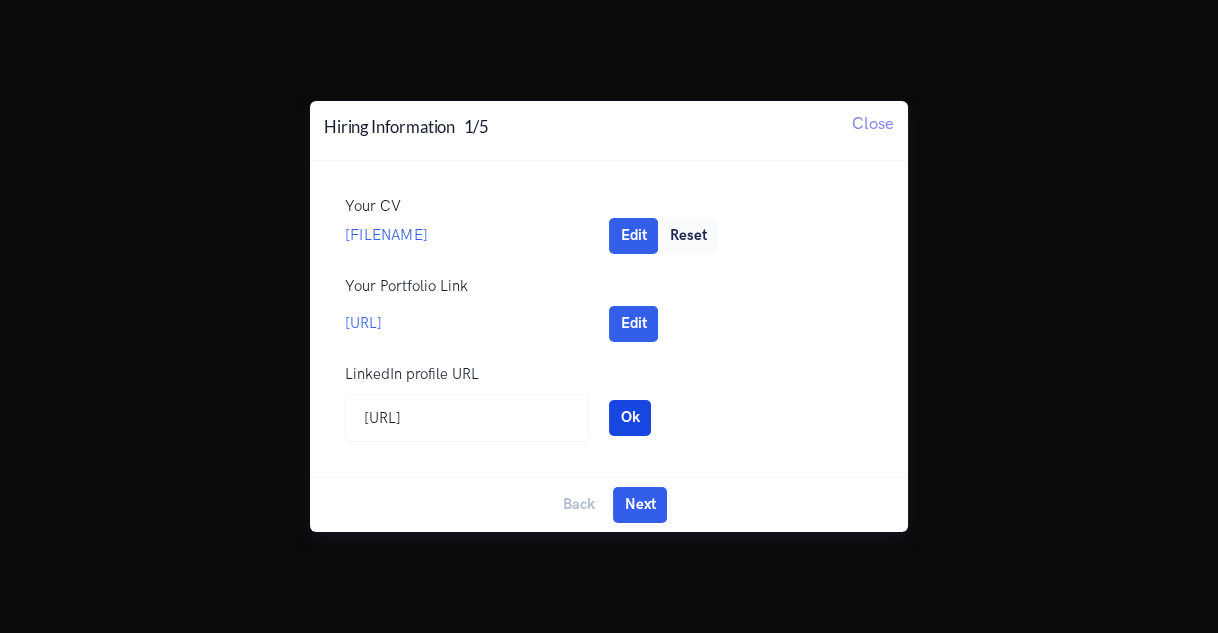 click on "Ok" at bounding box center [630, 418] 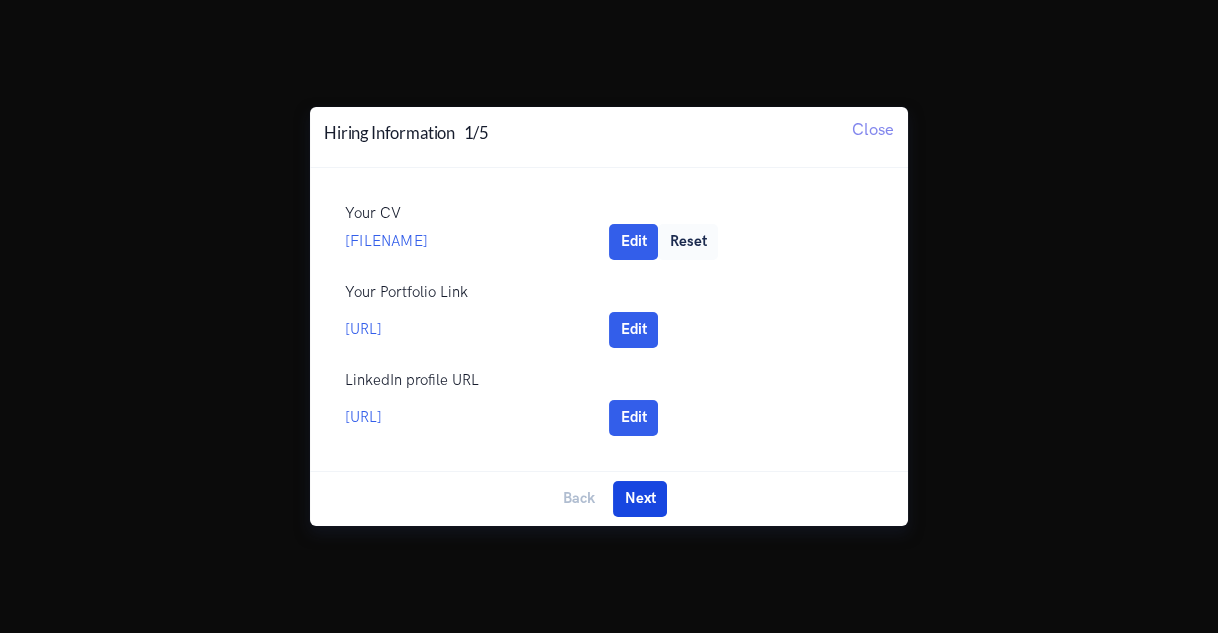 click on "Next" at bounding box center (640, 499) 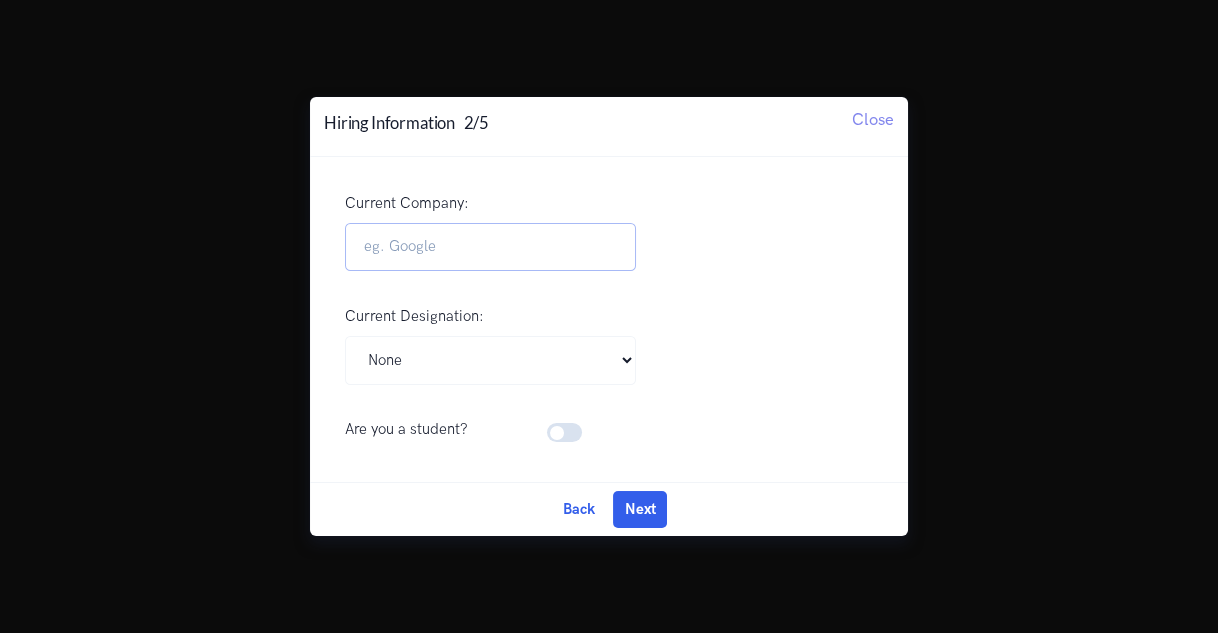 click on "Current Company:" at bounding box center (490, 247) 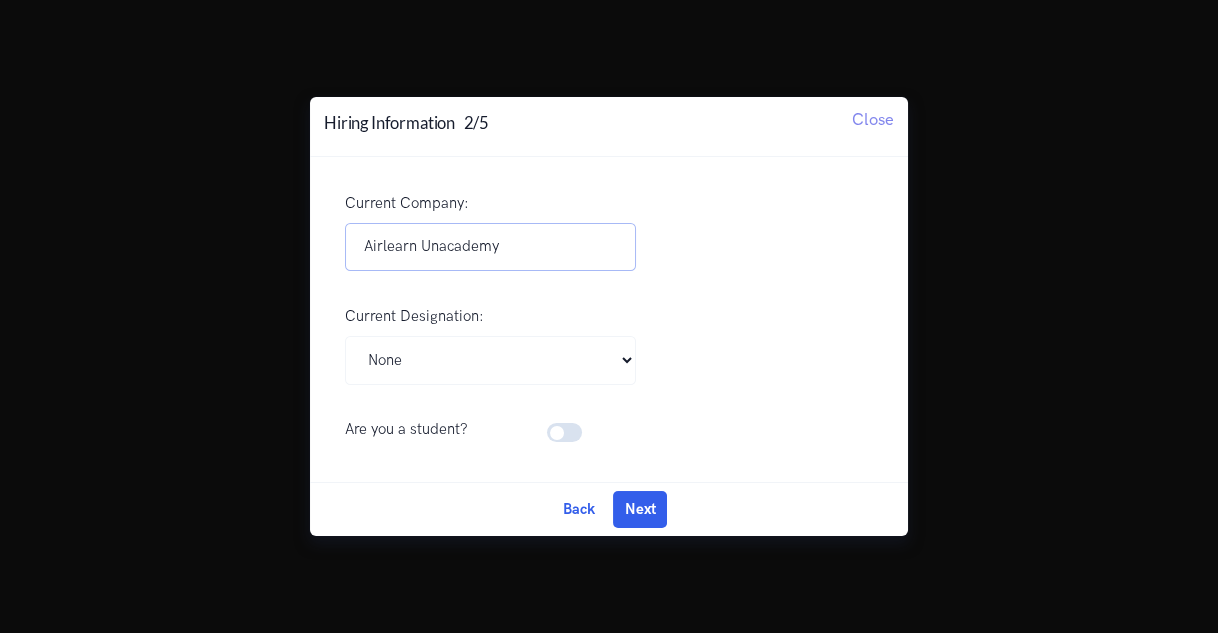 type on "Airlearn Unacademy" 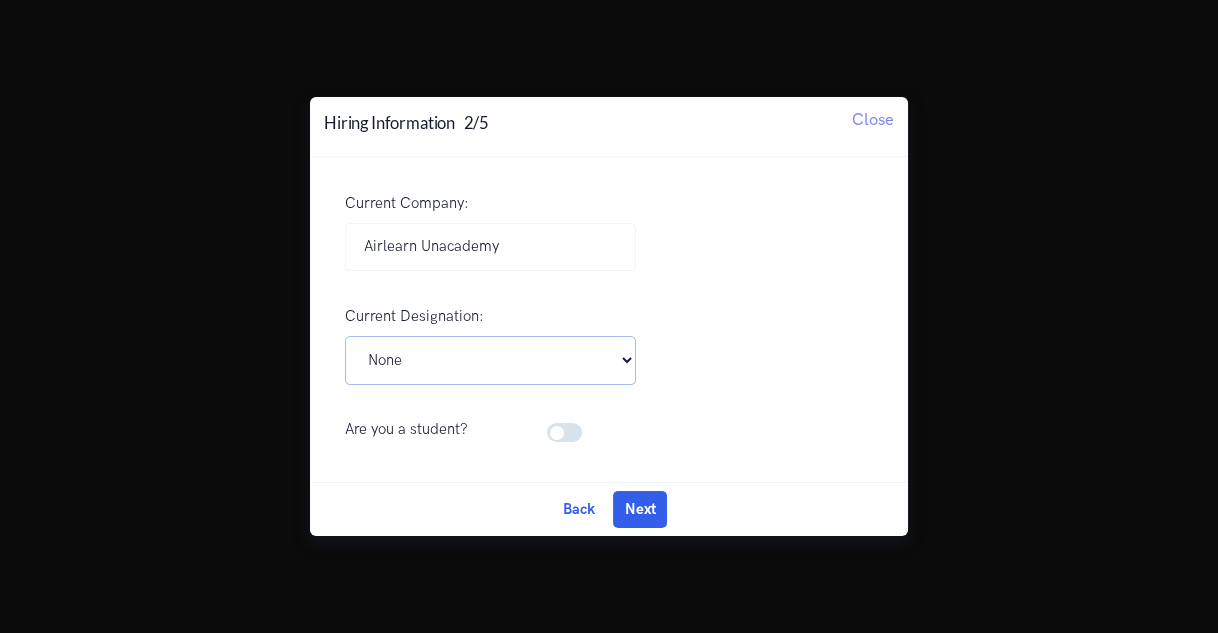 click on "Pick Your Designation Associate Product Manager Product Designer Product Manager Senior Product Designer Senior Product Manager Senior UX Designer UX Designer UI UX Designer UX Researcher Others None" at bounding box center (490, 360) 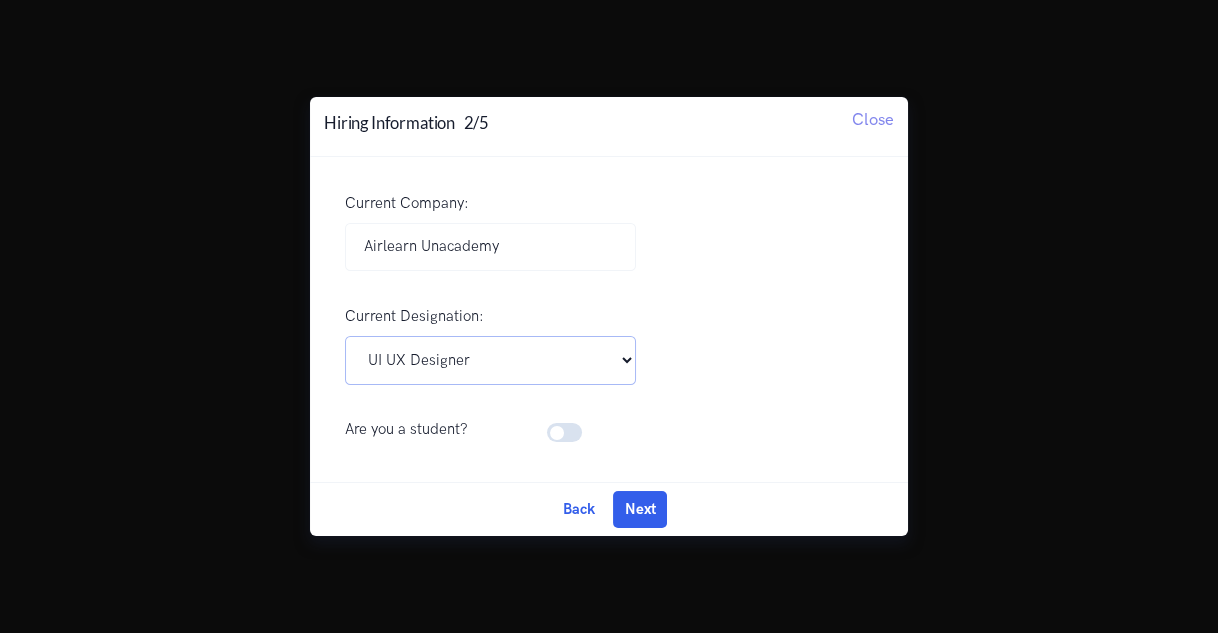 click on "Pick Your Designation Associate Product Manager Product Designer Product Manager Senior Product Designer Senior Product Manager Senior UX Designer UX Designer UI UX Designer UX Researcher Others None" at bounding box center [490, 360] 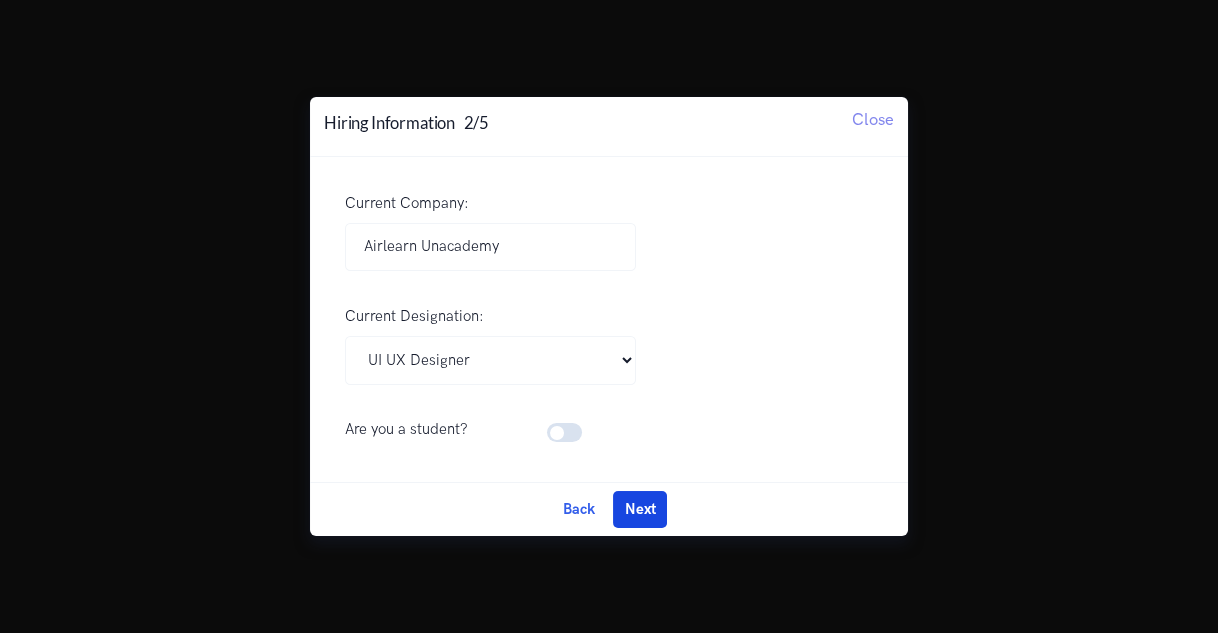 click on "Next" at bounding box center (640, 509) 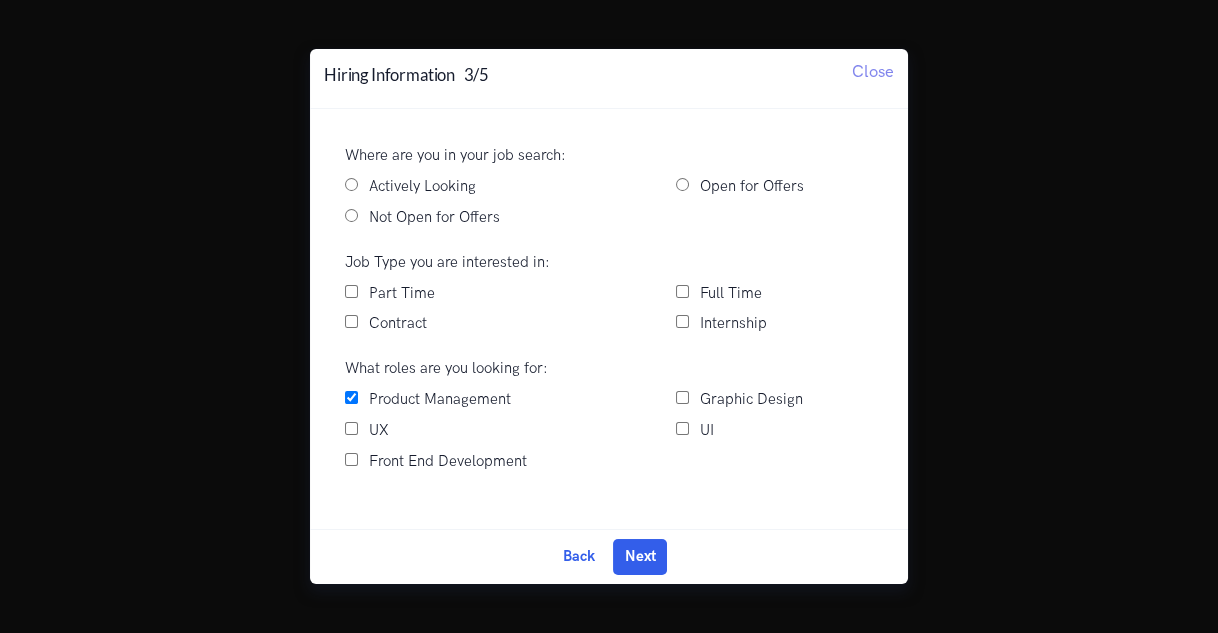click on "Actively Looking" at bounding box center [351, 184] 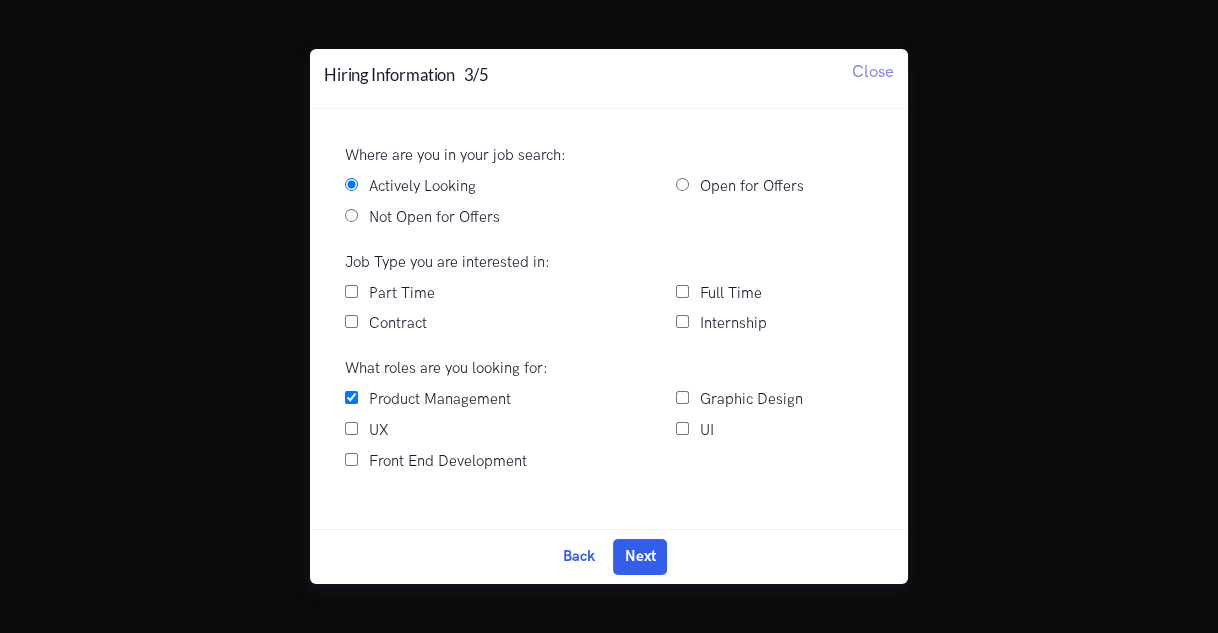 click on "Full Time" at bounding box center (682, 291) 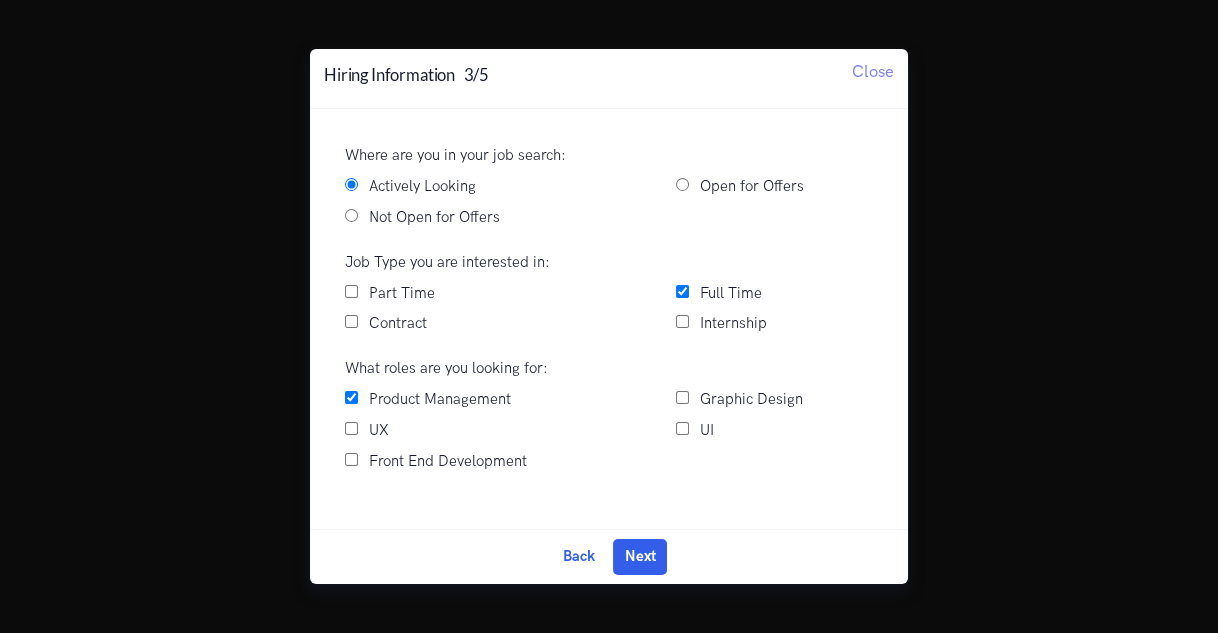 click on "Internship" at bounding box center (682, 321) 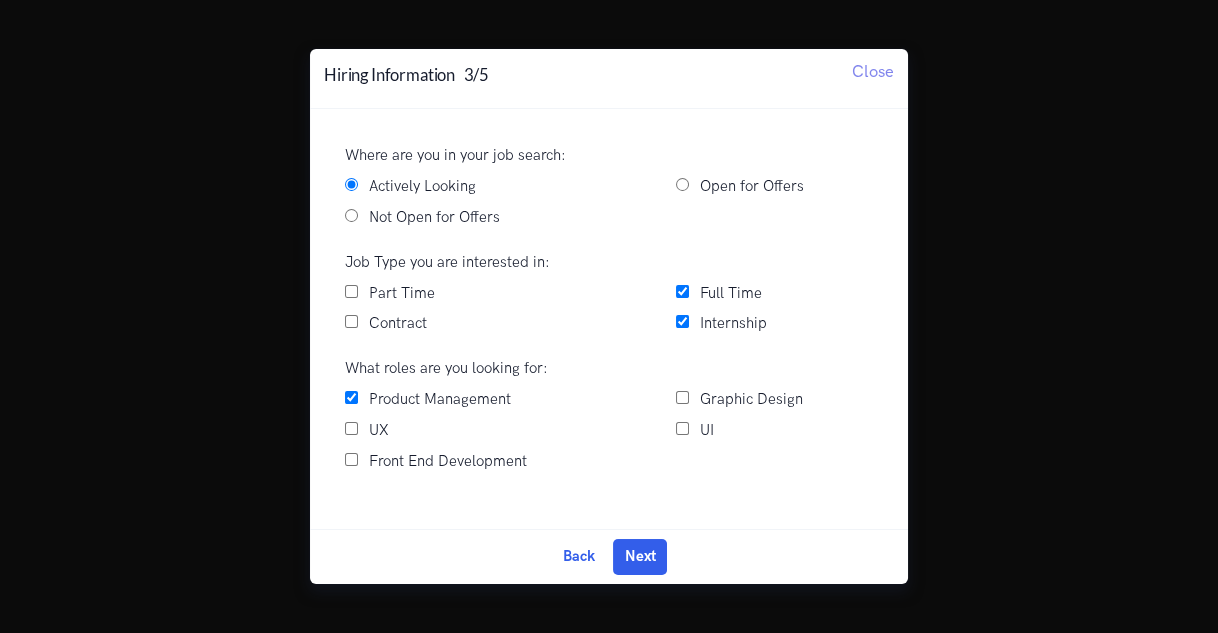 click on "UX" at bounding box center (351, 428) 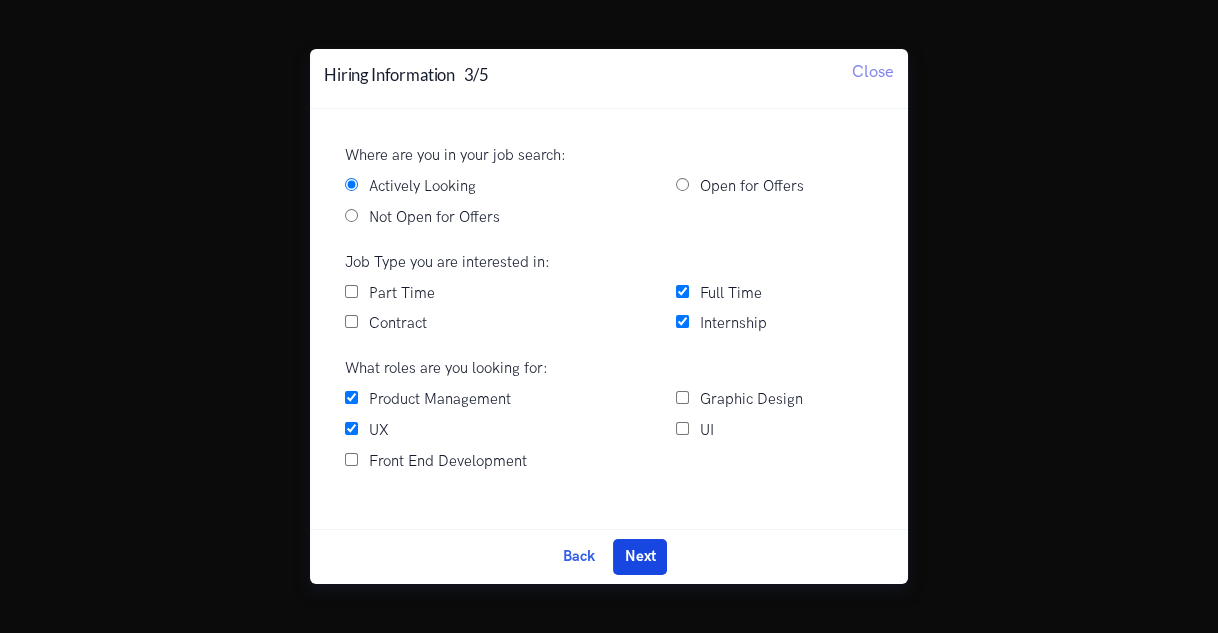 click on "Next" at bounding box center (640, 557) 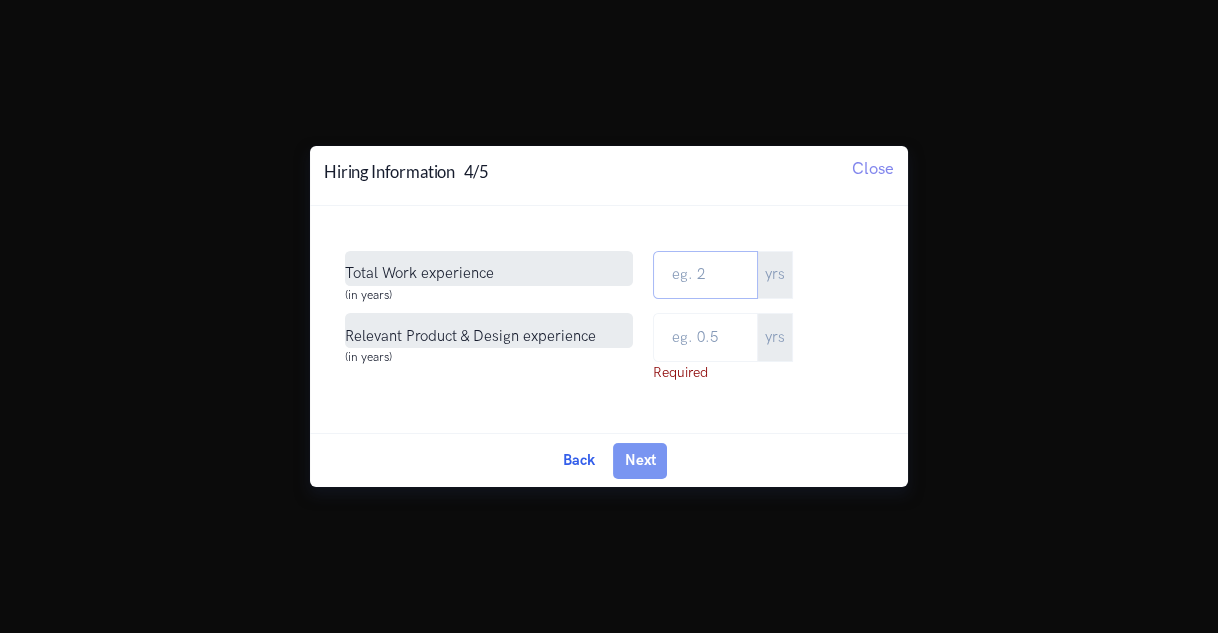 click on "Total Work Experience" at bounding box center [705, 275] 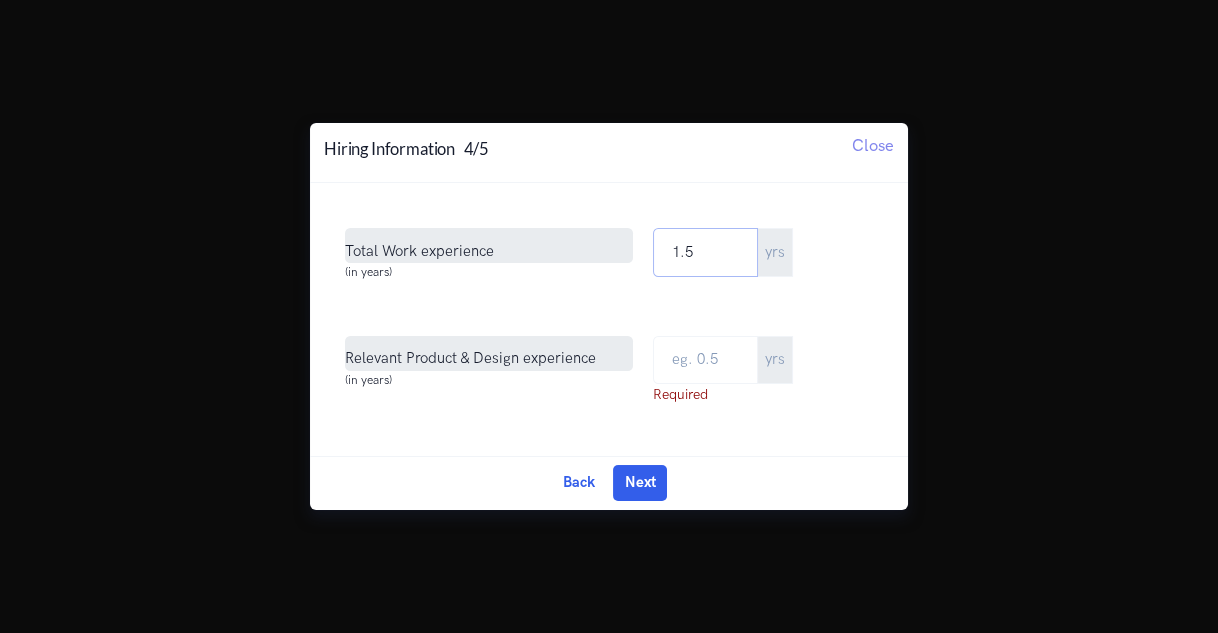 type on "1.5" 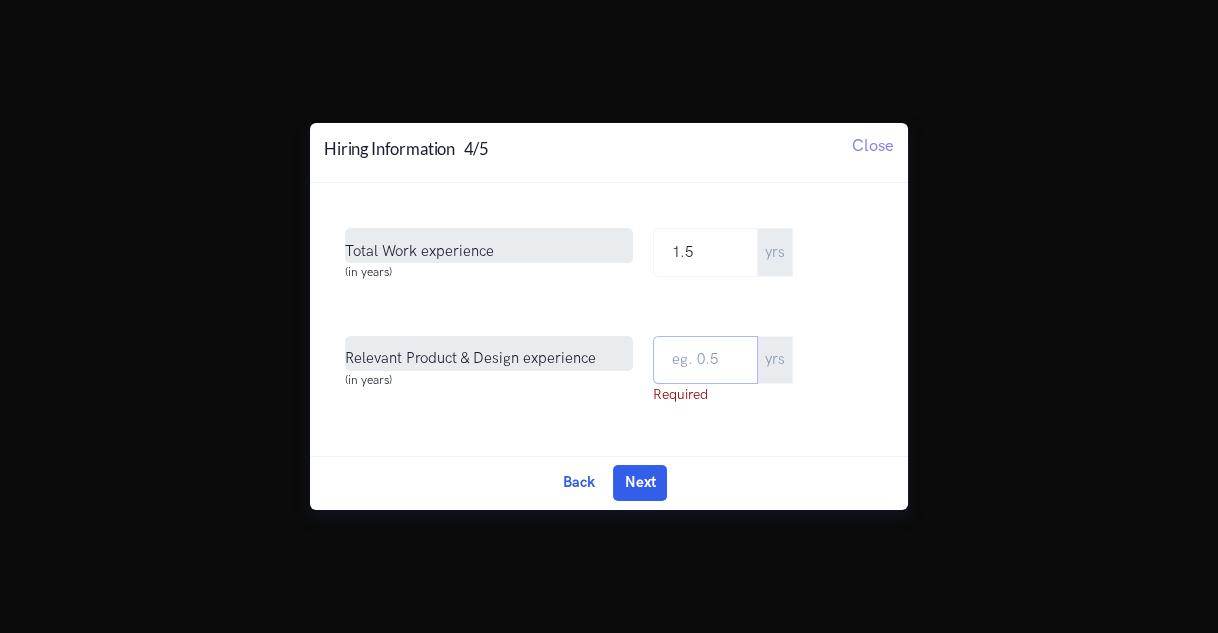 click at bounding box center [705, 360] 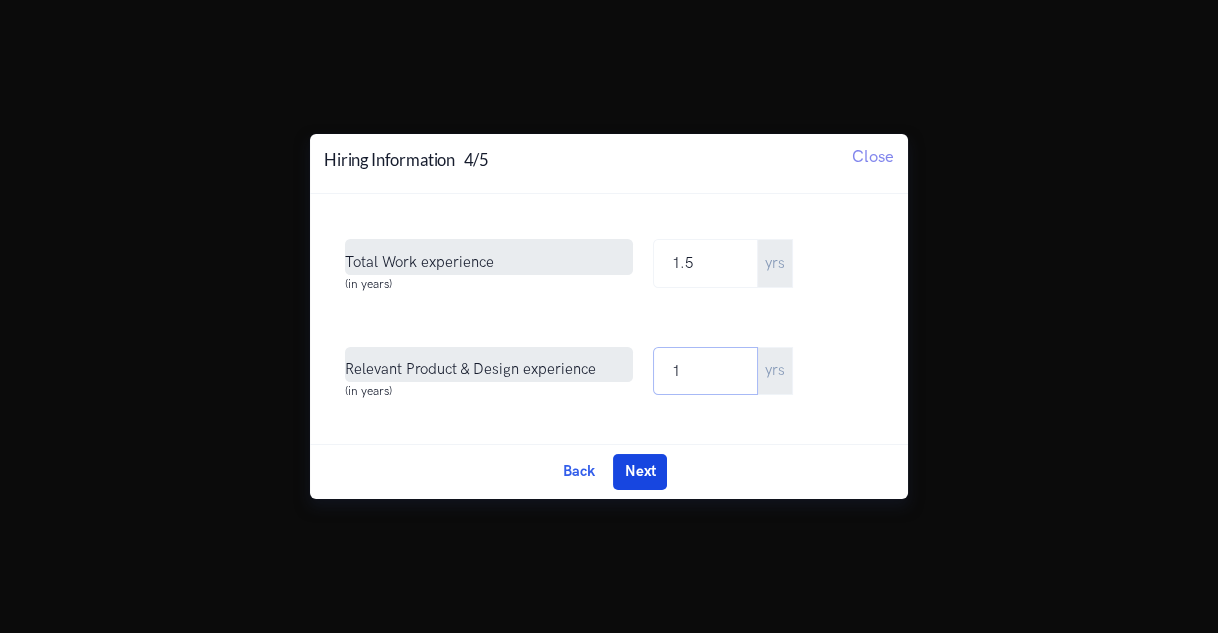 type on "1" 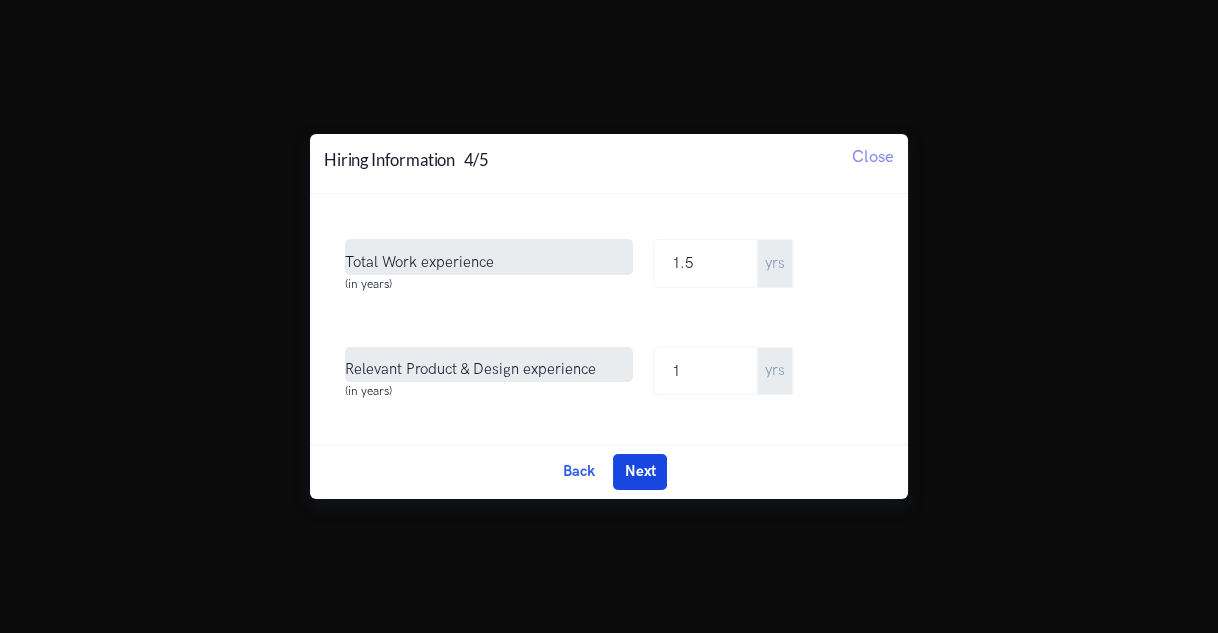 click on "Next" at bounding box center (640, 472) 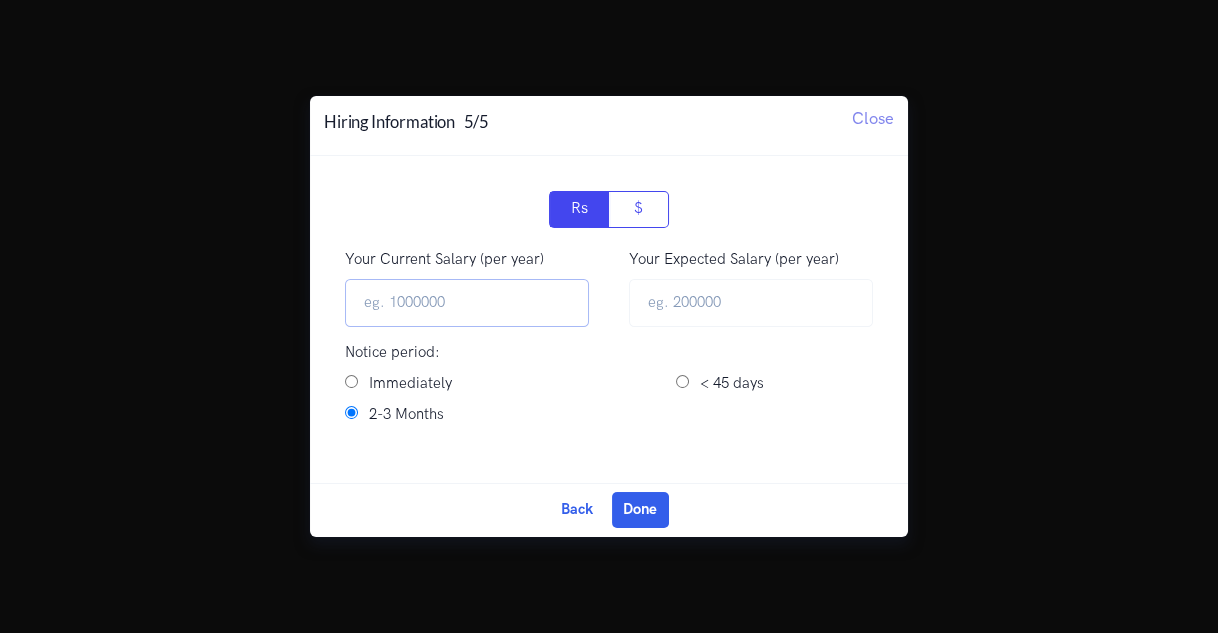 click on "Your Current Salary (per year)" at bounding box center (467, 303) 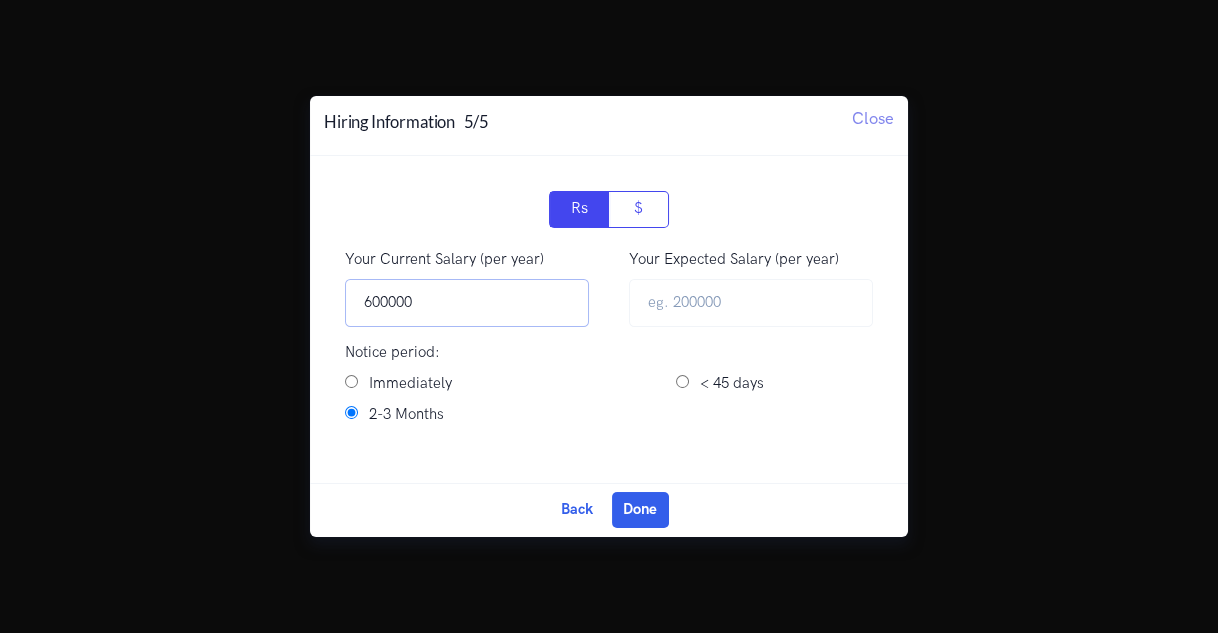 type on "600000" 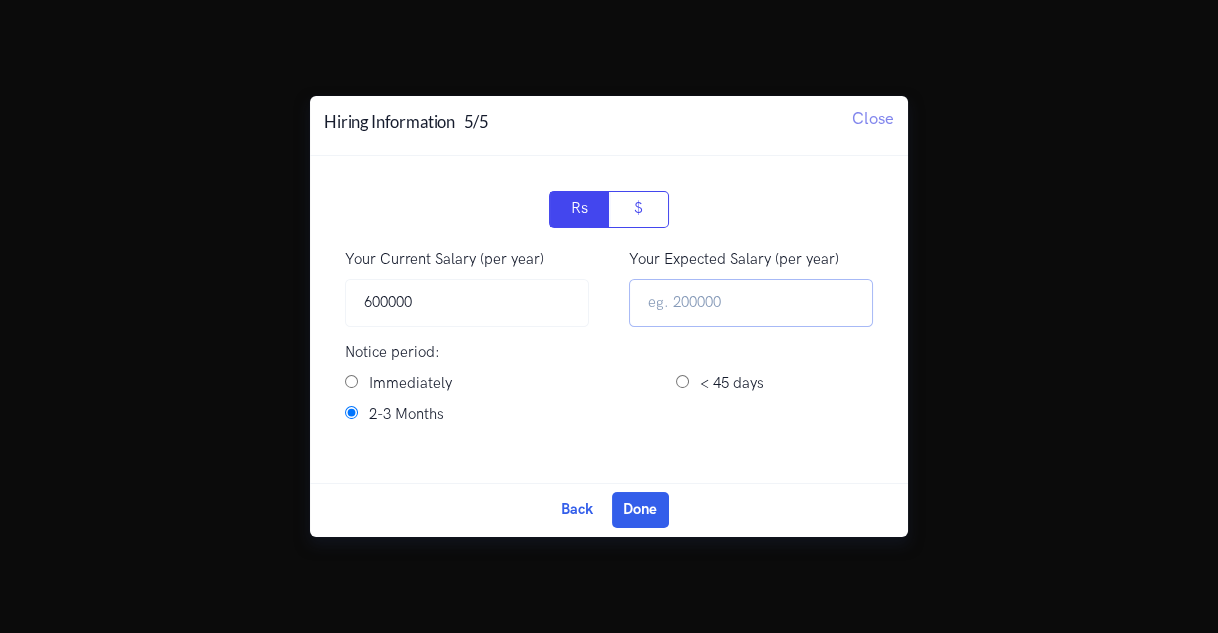 click at bounding box center [751, 303] 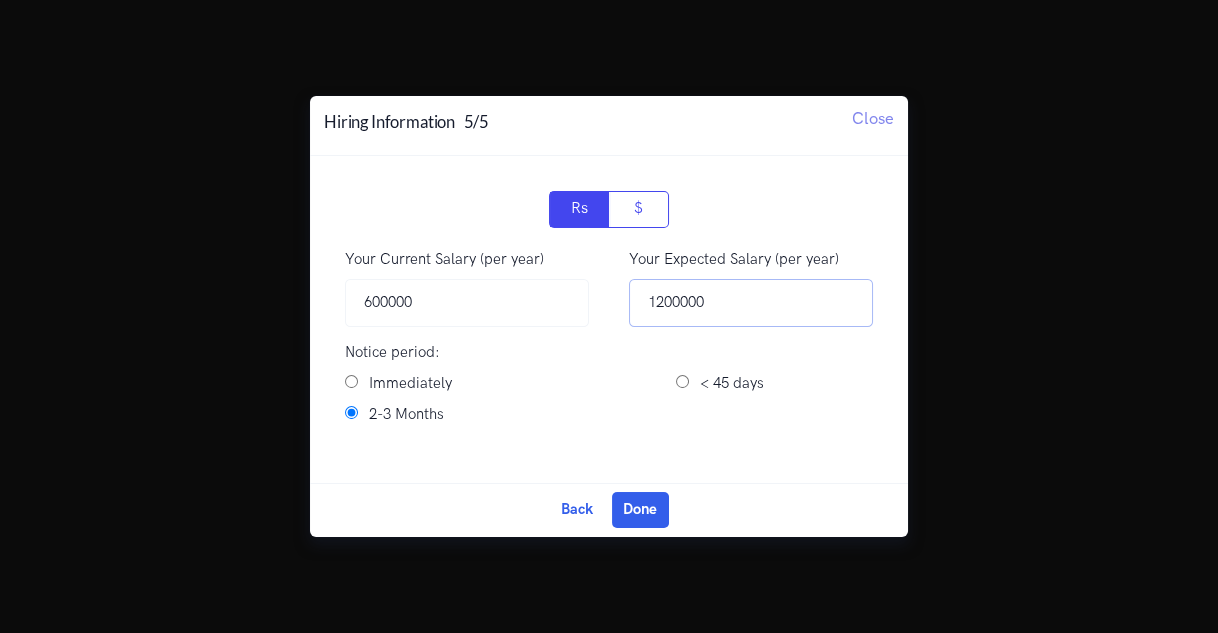 type on "1200000" 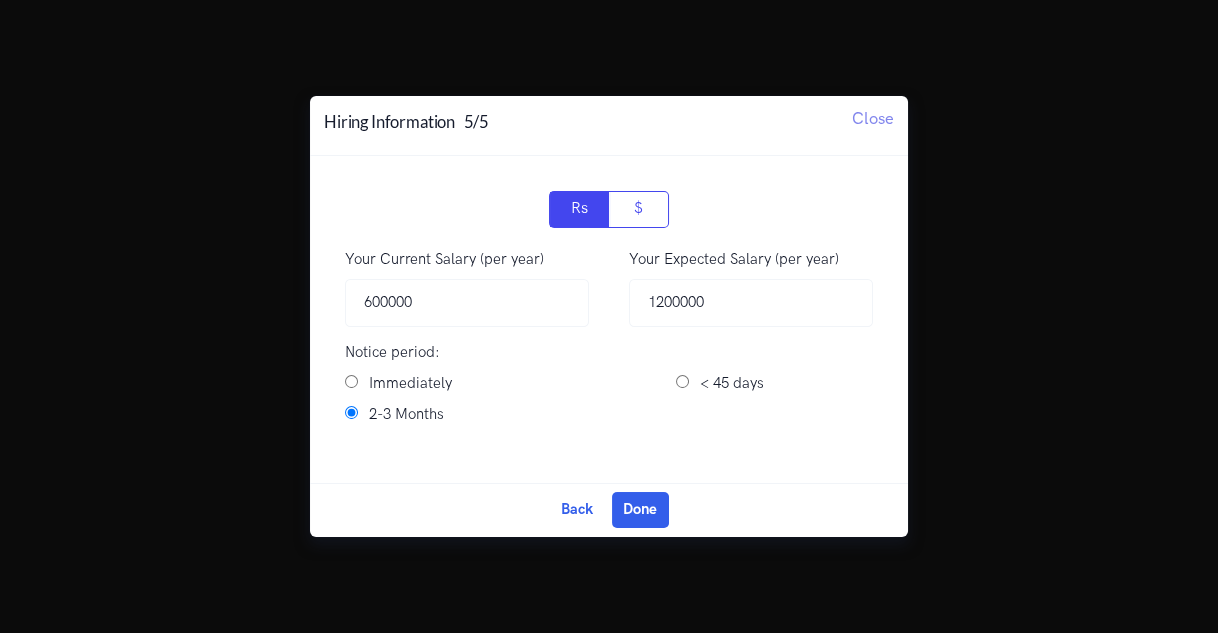 click on "Immediately" at bounding box center [490, 384] 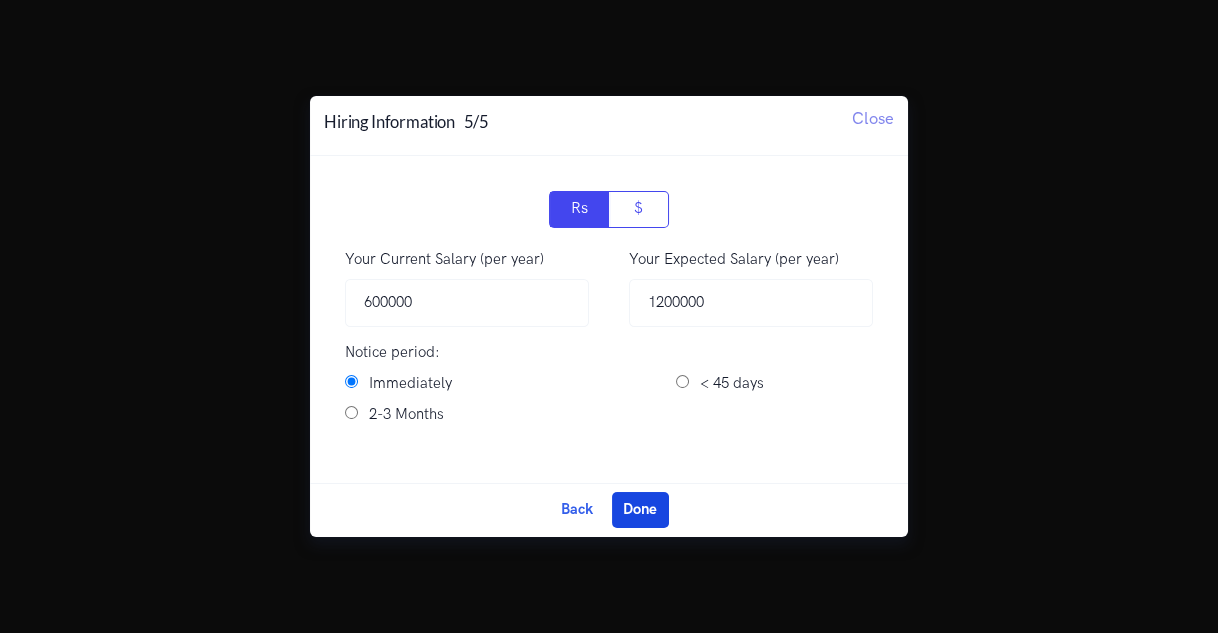 click on "Done" at bounding box center (640, 510) 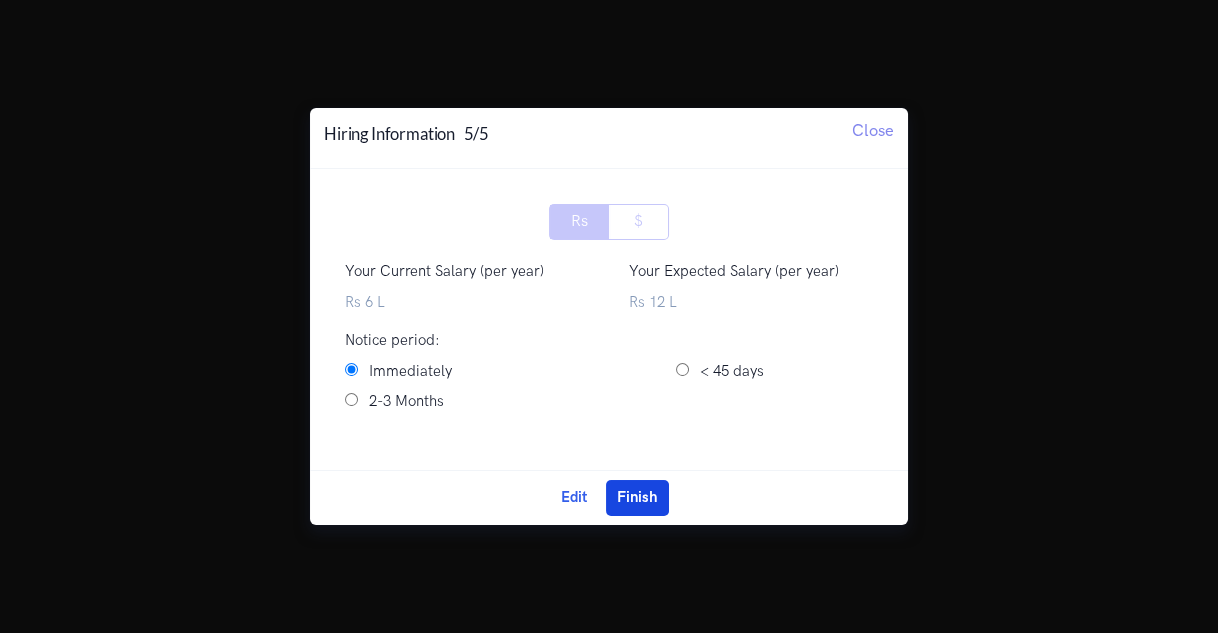 click on "Finish" at bounding box center [637, 498] 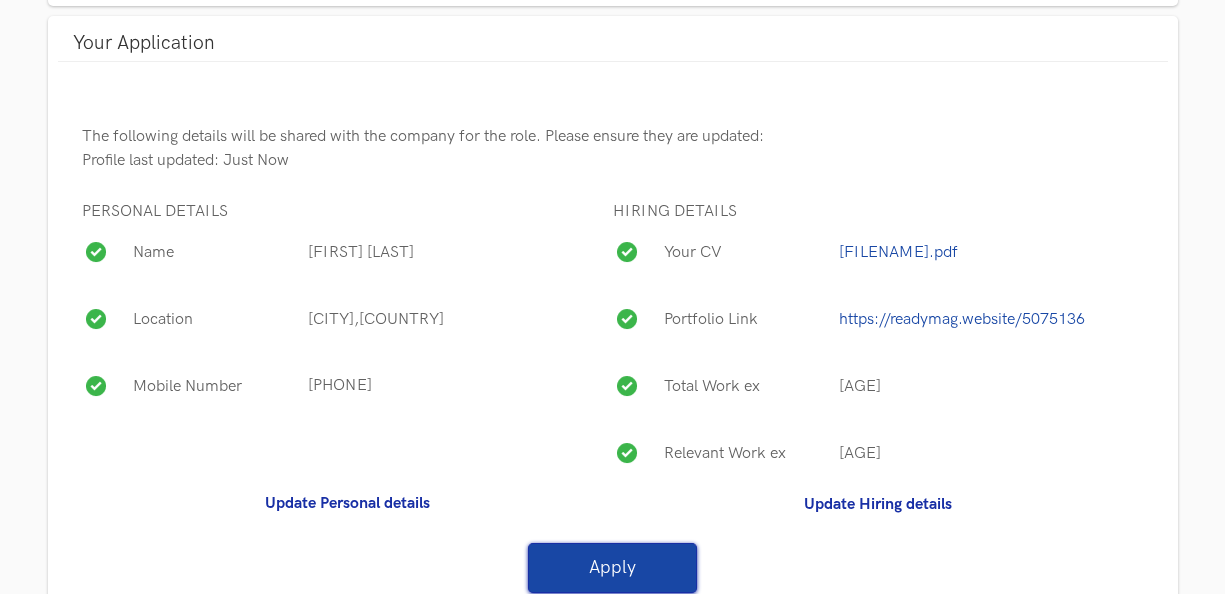scroll, scrollTop: 0, scrollLeft: 0, axis: both 